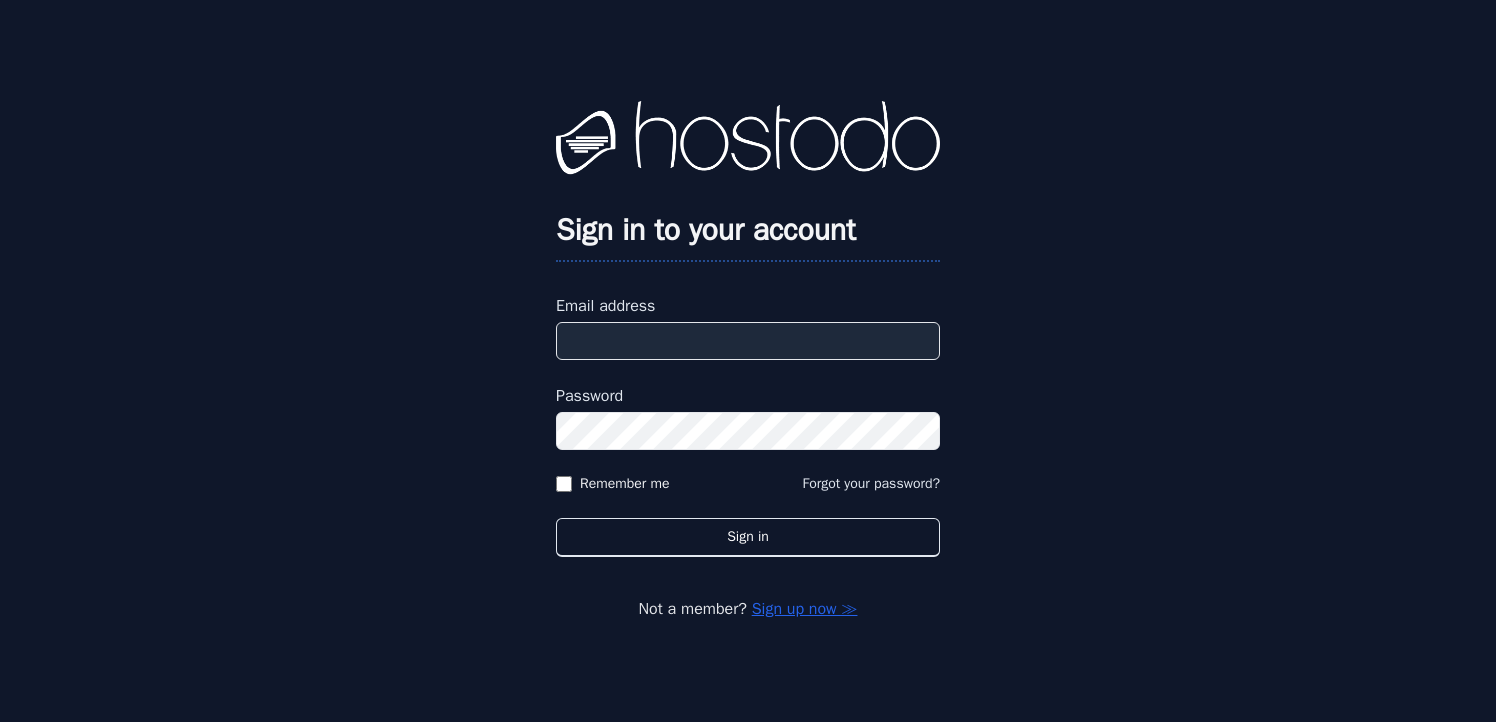 scroll, scrollTop: 0, scrollLeft: 0, axis: both 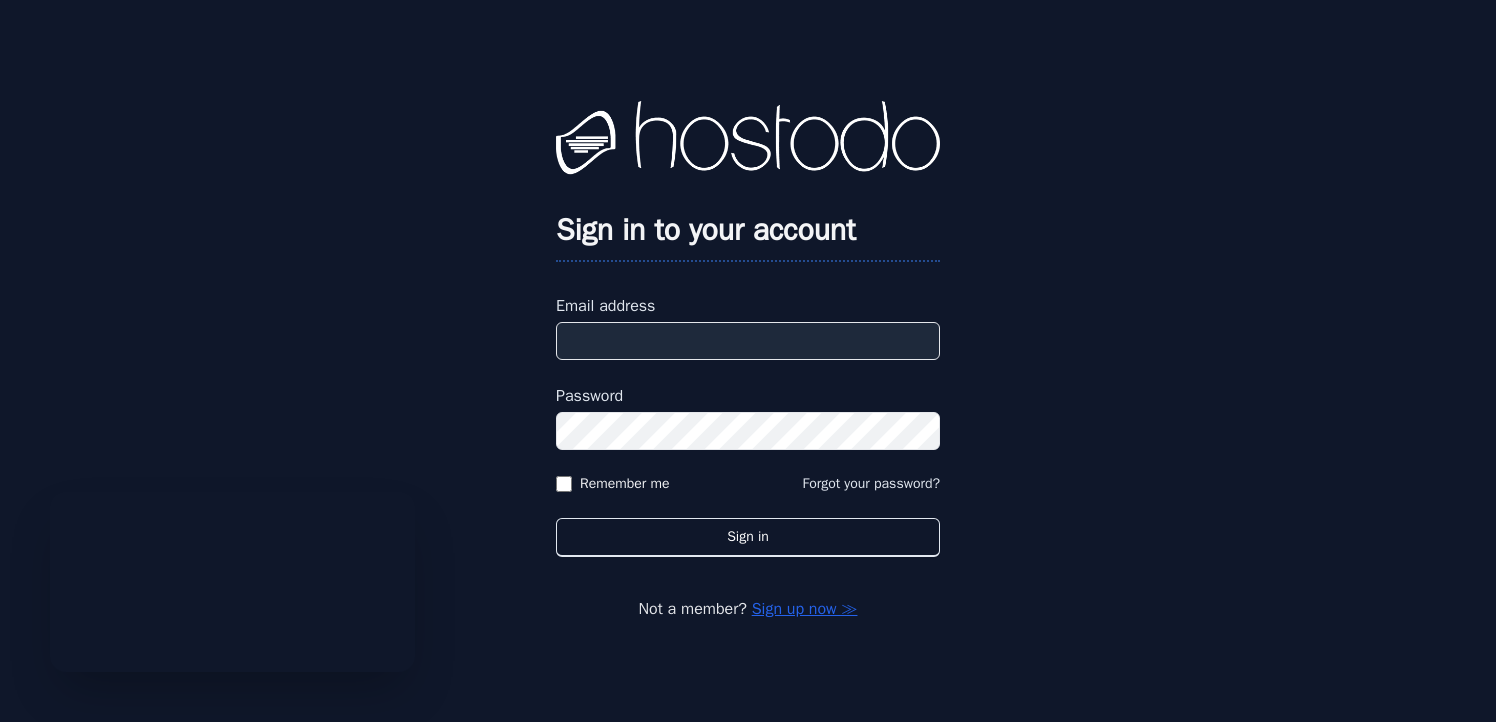 type on "**********" 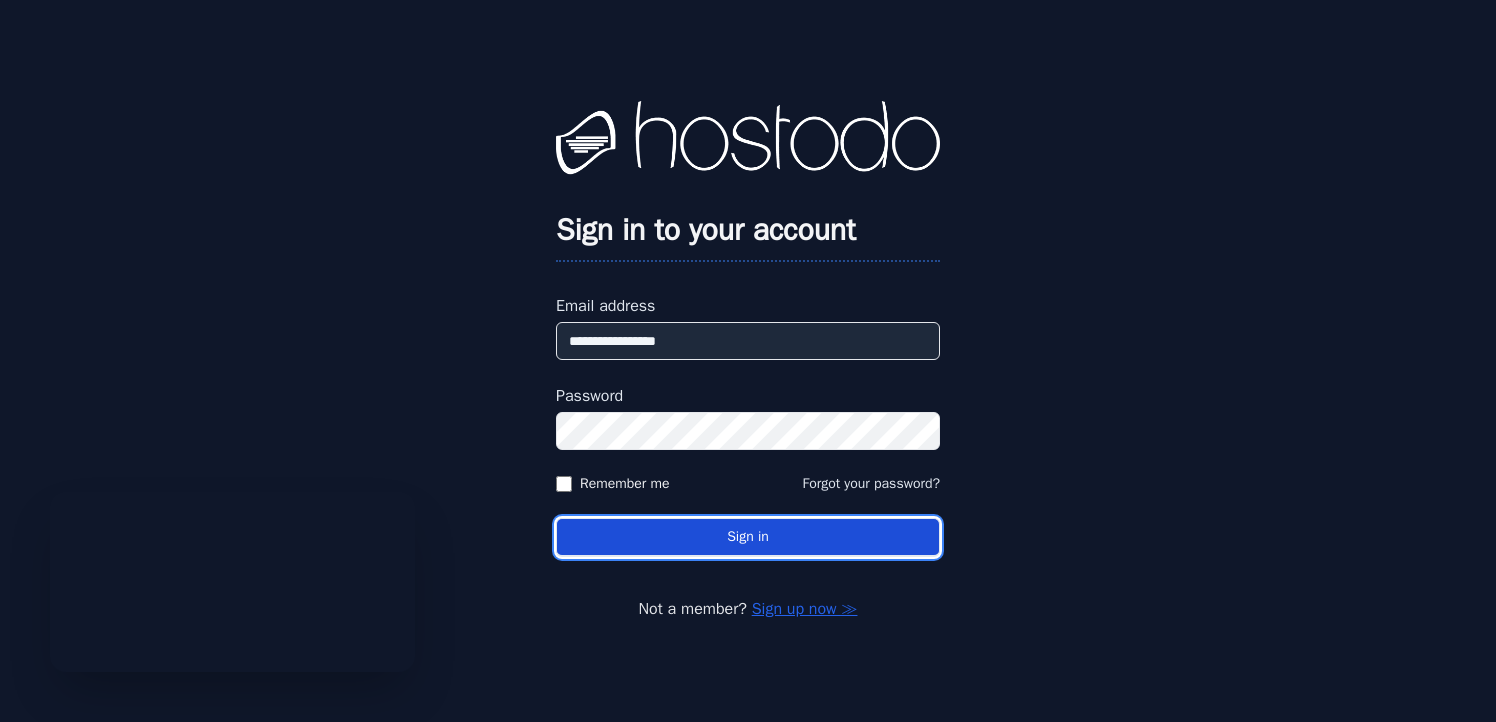 click on "Sign in" at bounding box center [748, 537] 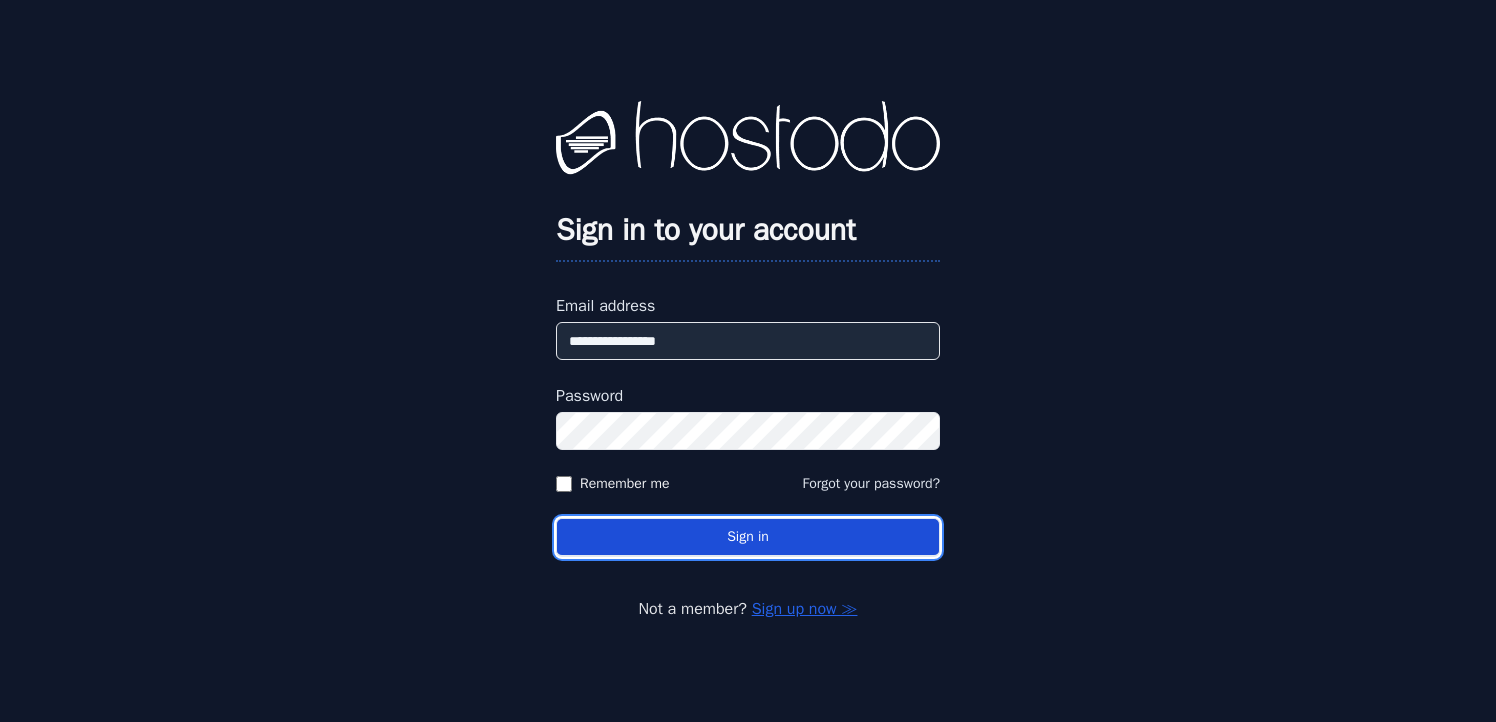 click on "Sign in" at bounding box center [748, 537] 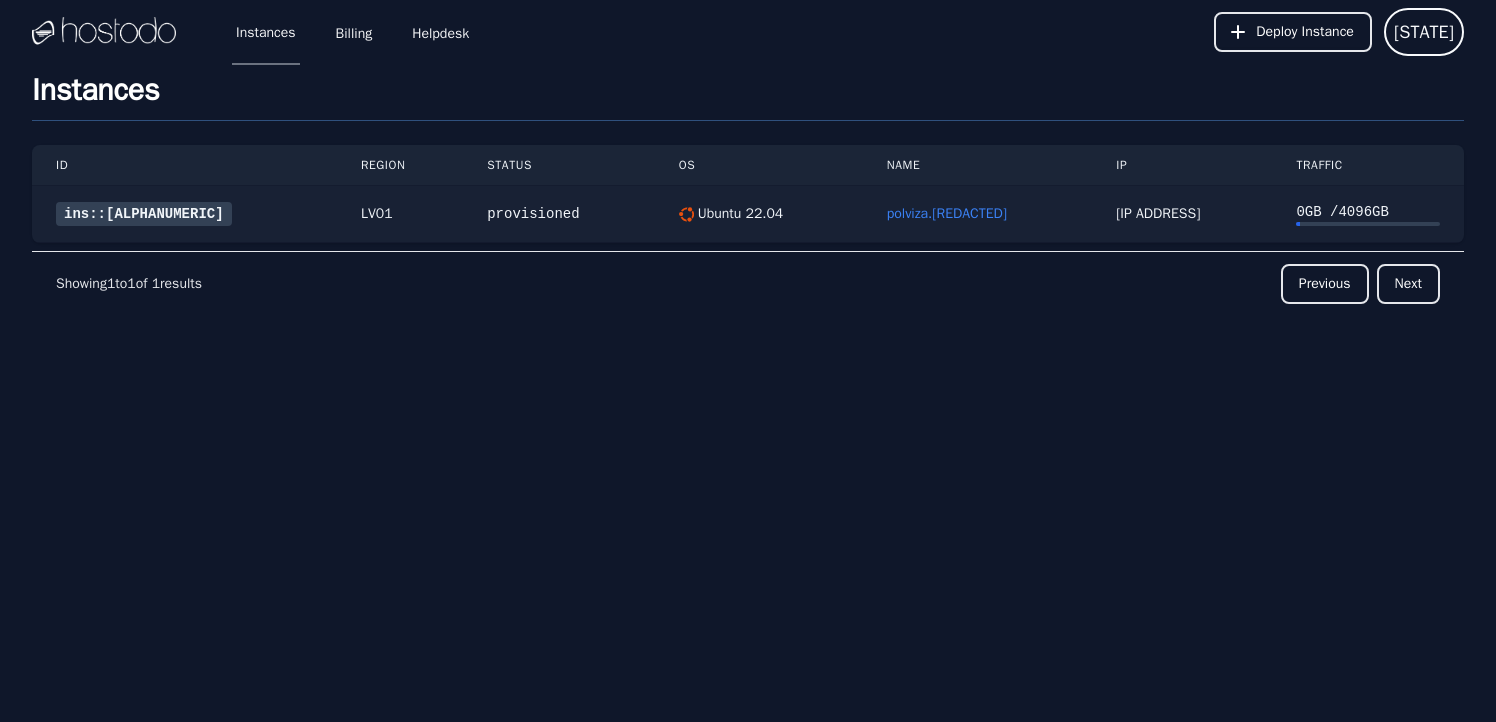 click on "ins::kffhg3yjuv" at bounding box center (144, 214) 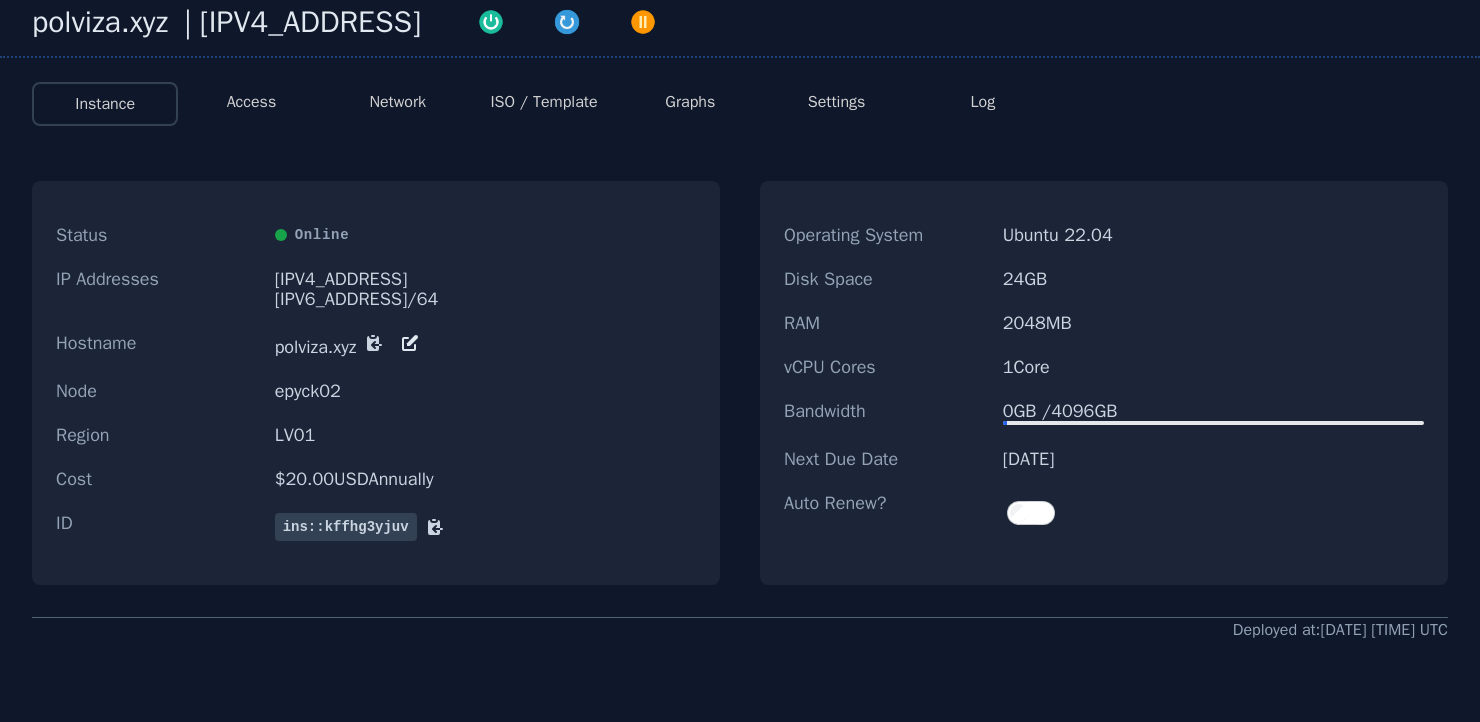 scroll, scrollTop: 0, scrollLeft: 0, axis: both 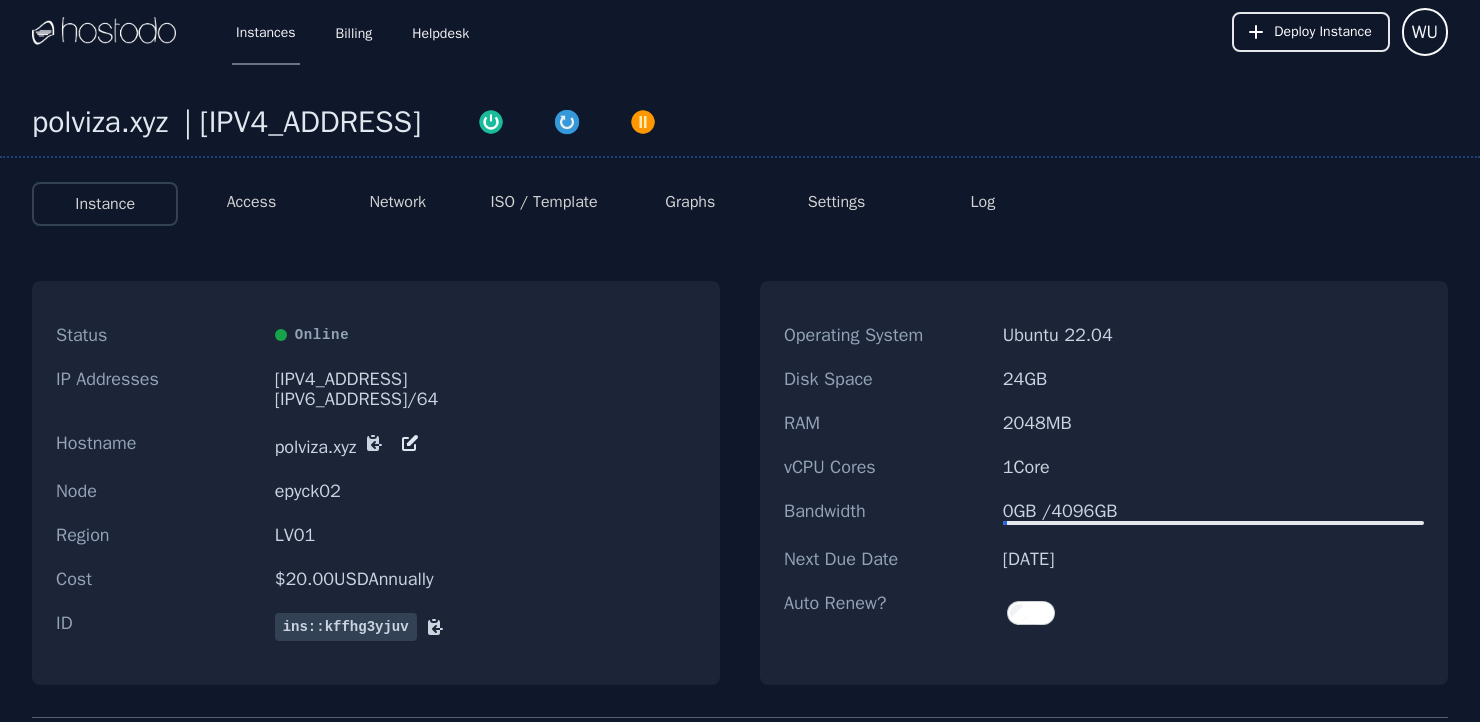 click on "Graphs" at bounding box center [690, 202] 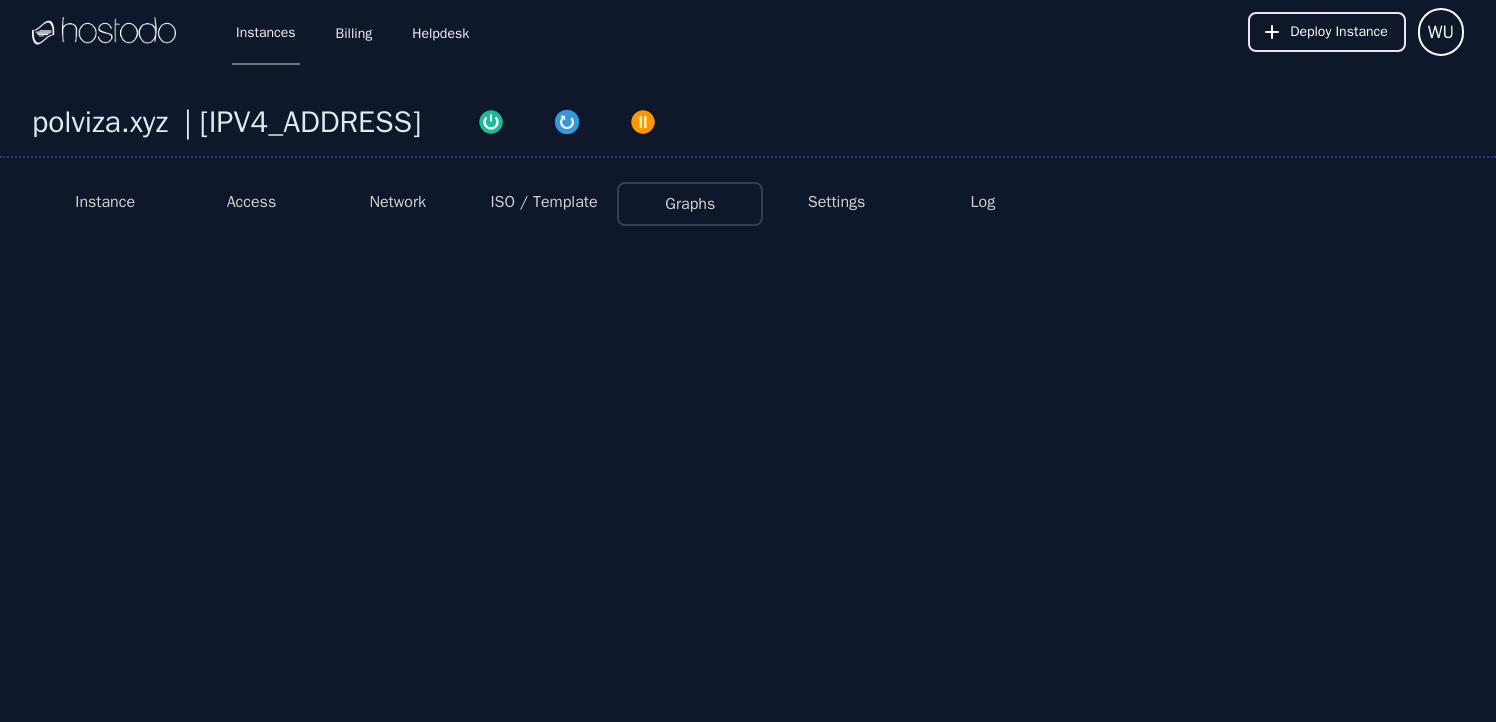 click on "Instance" at bounding box center (105, 202) 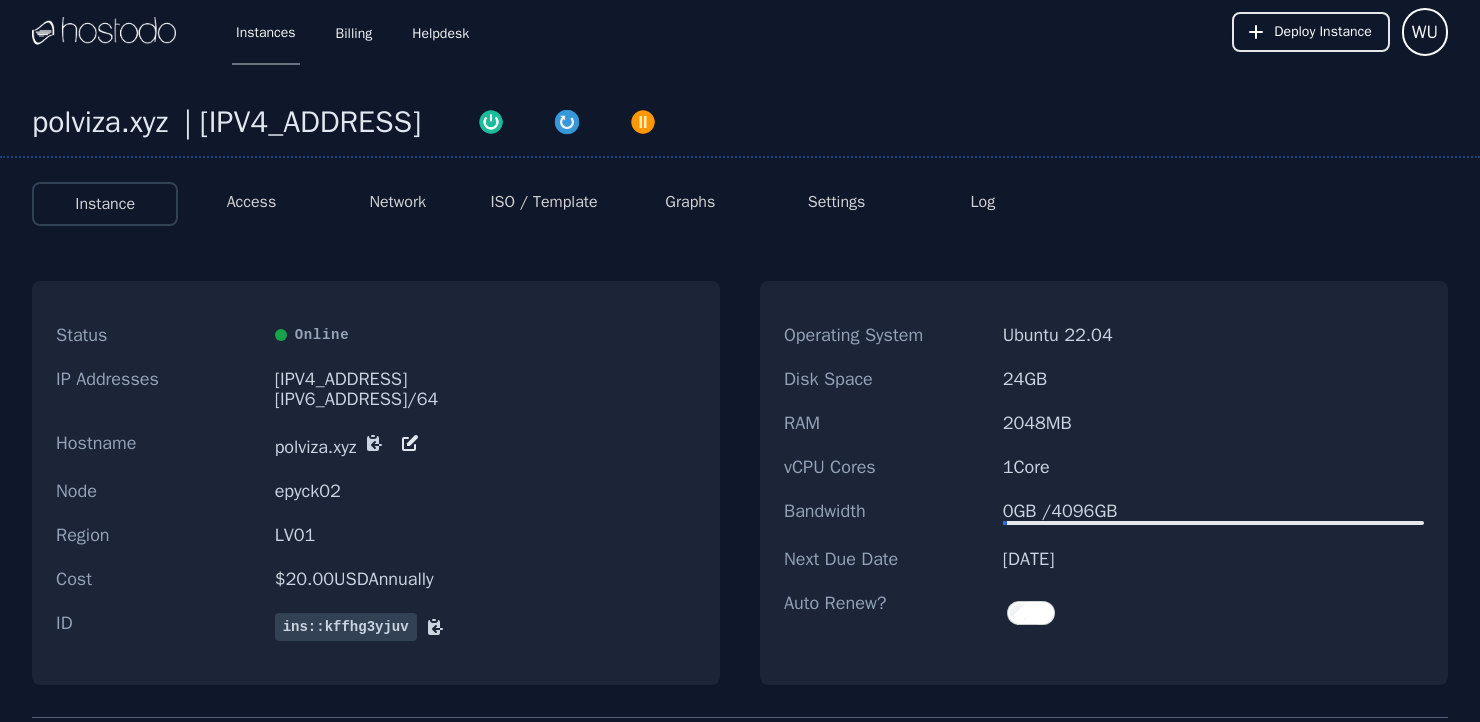 click on "Access" at bounding box center [252, 202] 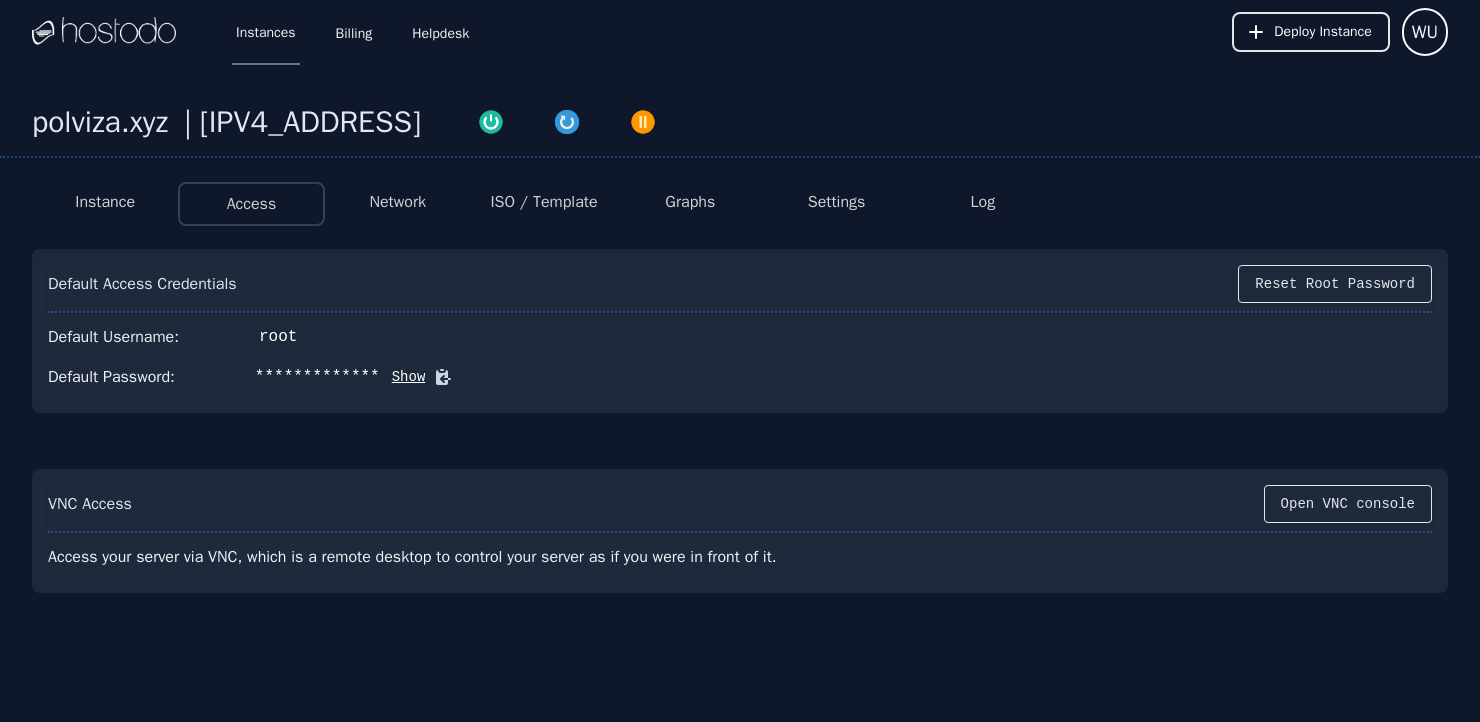 click on "Network" at bounding box center [397, 202] 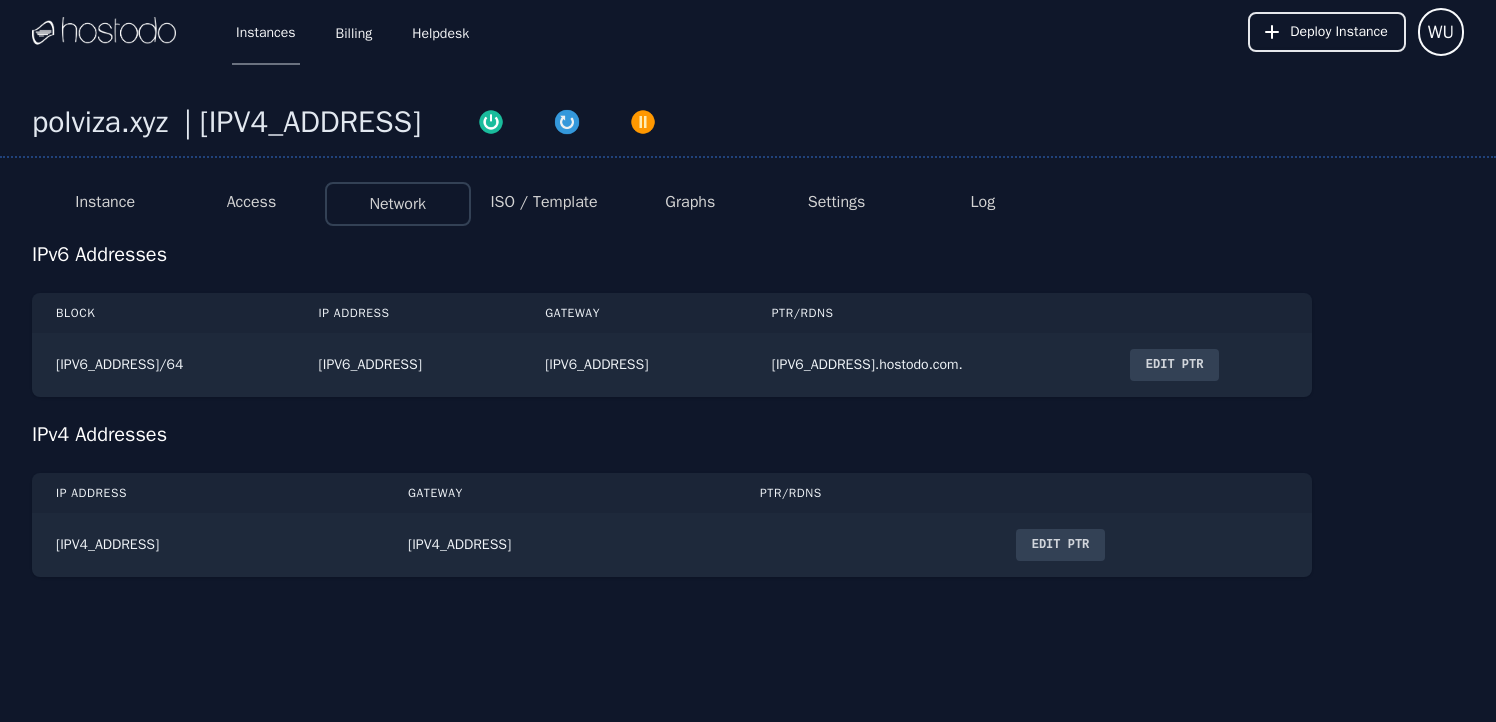 click on "ISO / Template" at bounding box center (543, 202) 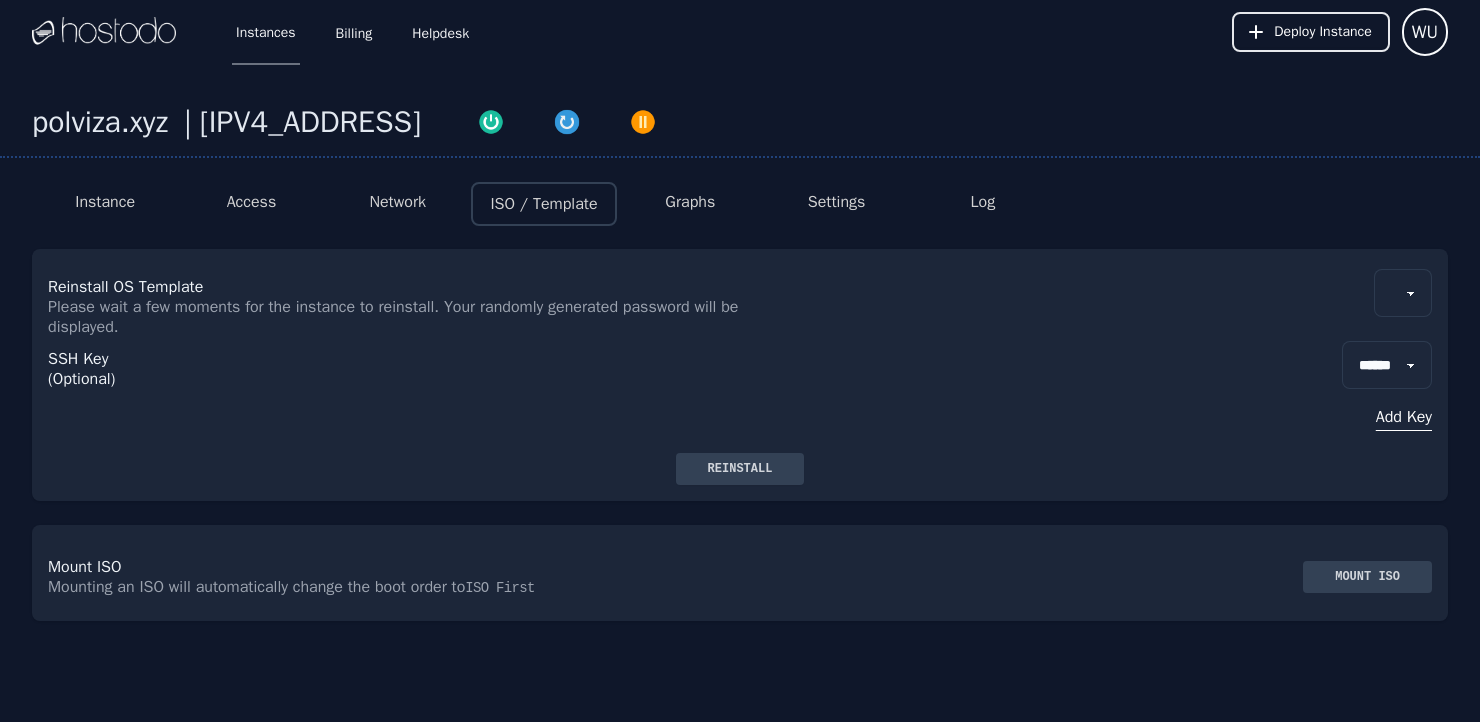 click on "Graphs" at bounding box center (690, 202) 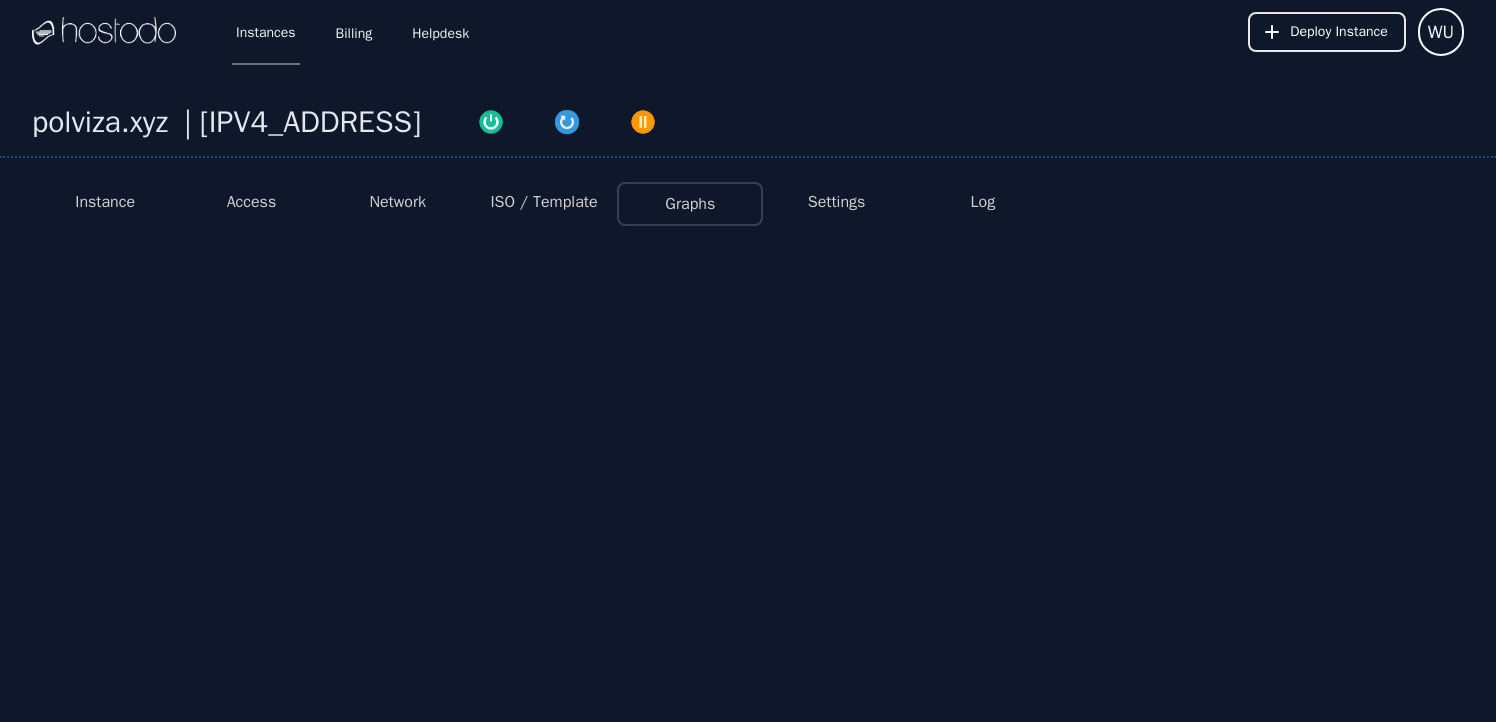 click on "Settings" at bounding box center (837, 202) 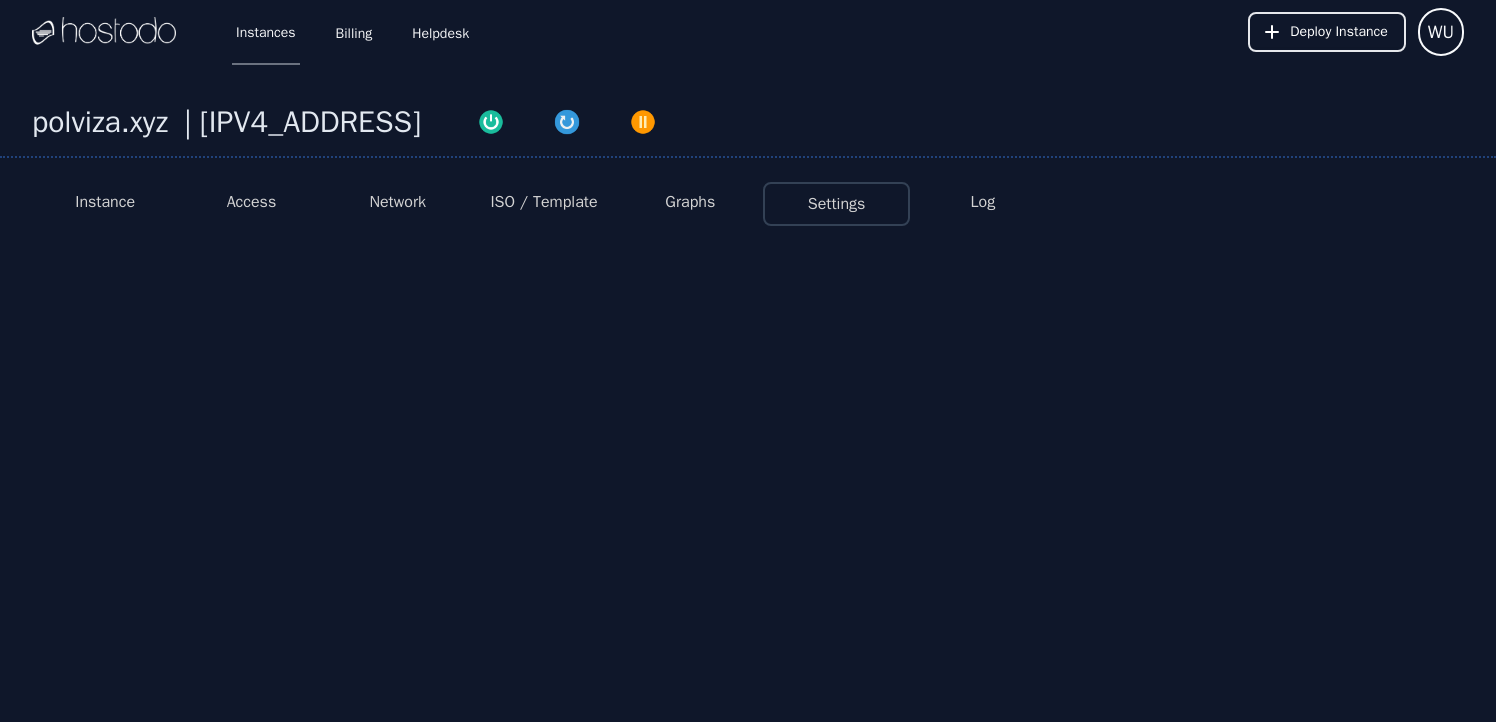 click on "Instance" at bounding box center [105, 202] 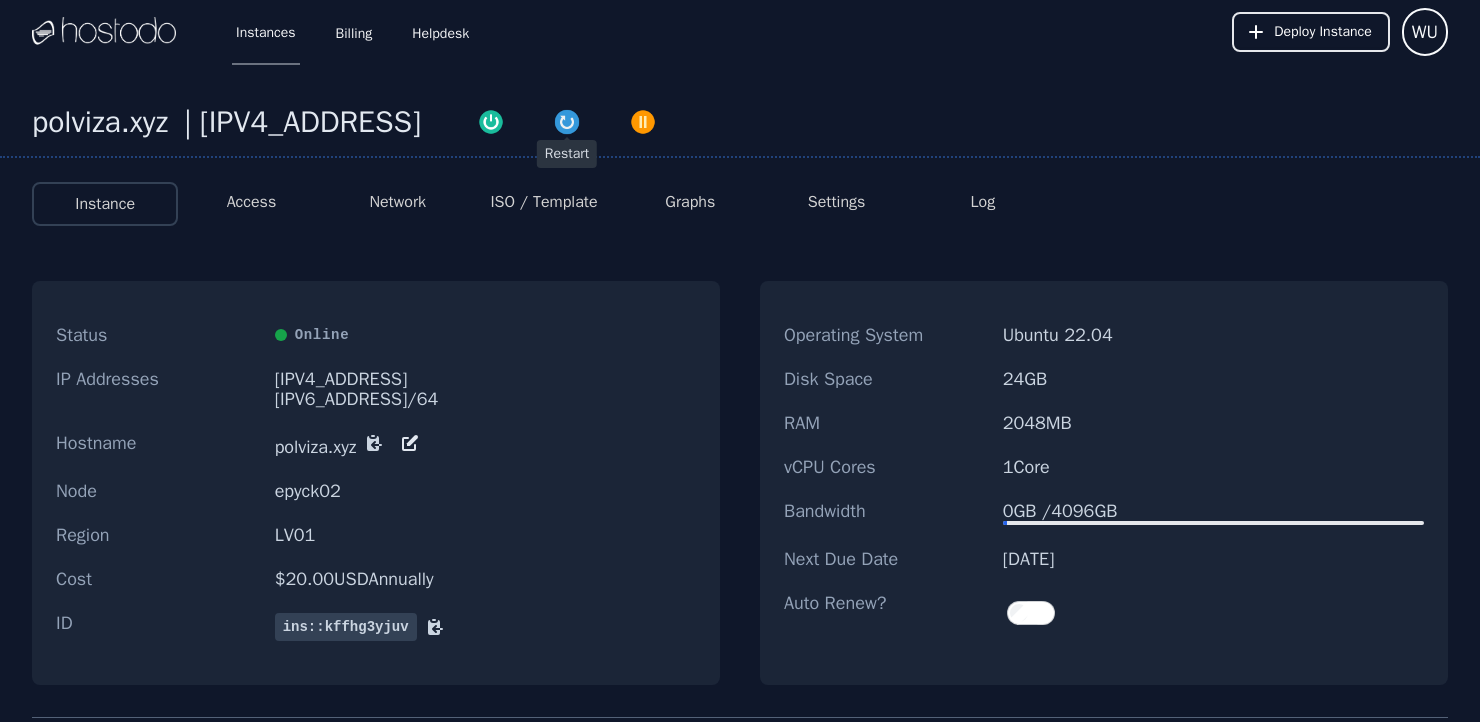 click at bounding box center (567, 122) 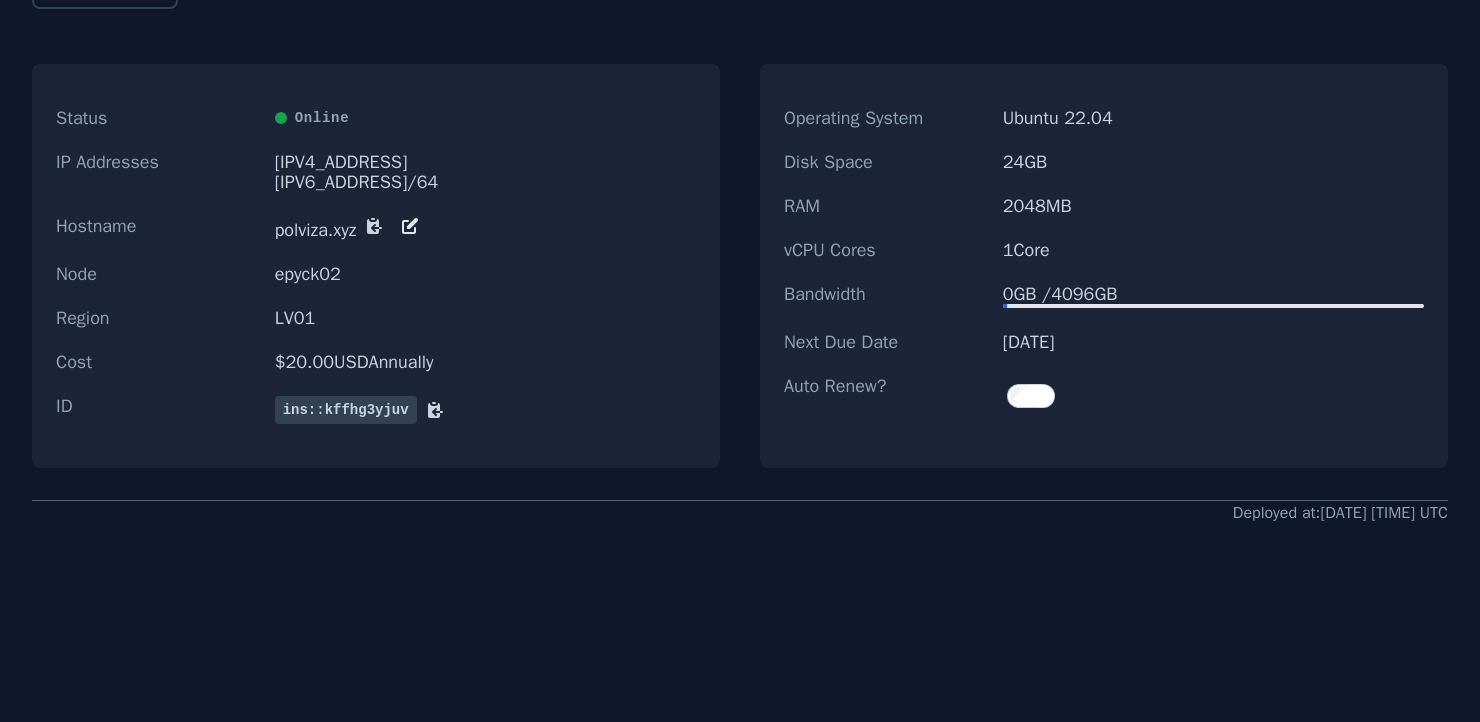 scroll, scrollTop: 0, scrollLeft: 0, axis: both 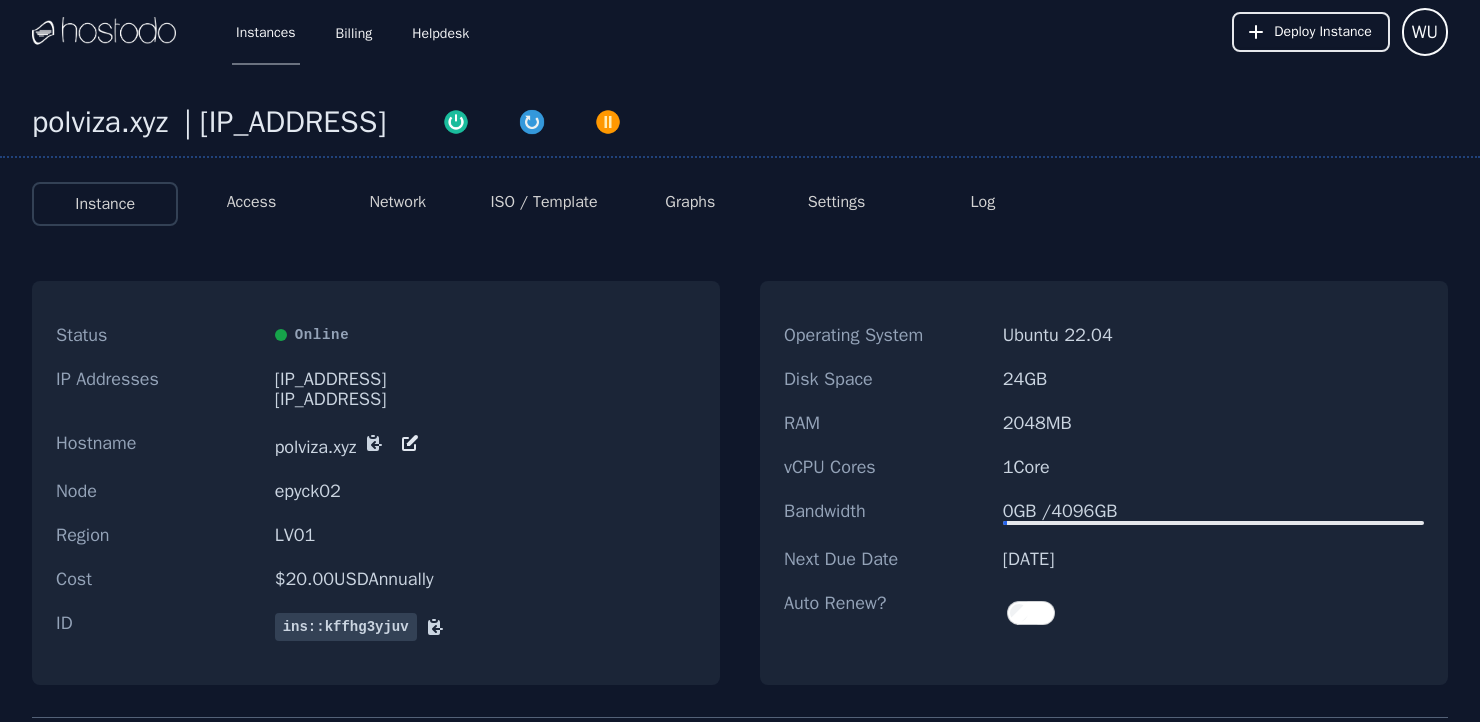 click on "Graphs" at bounding box center (690, 202) 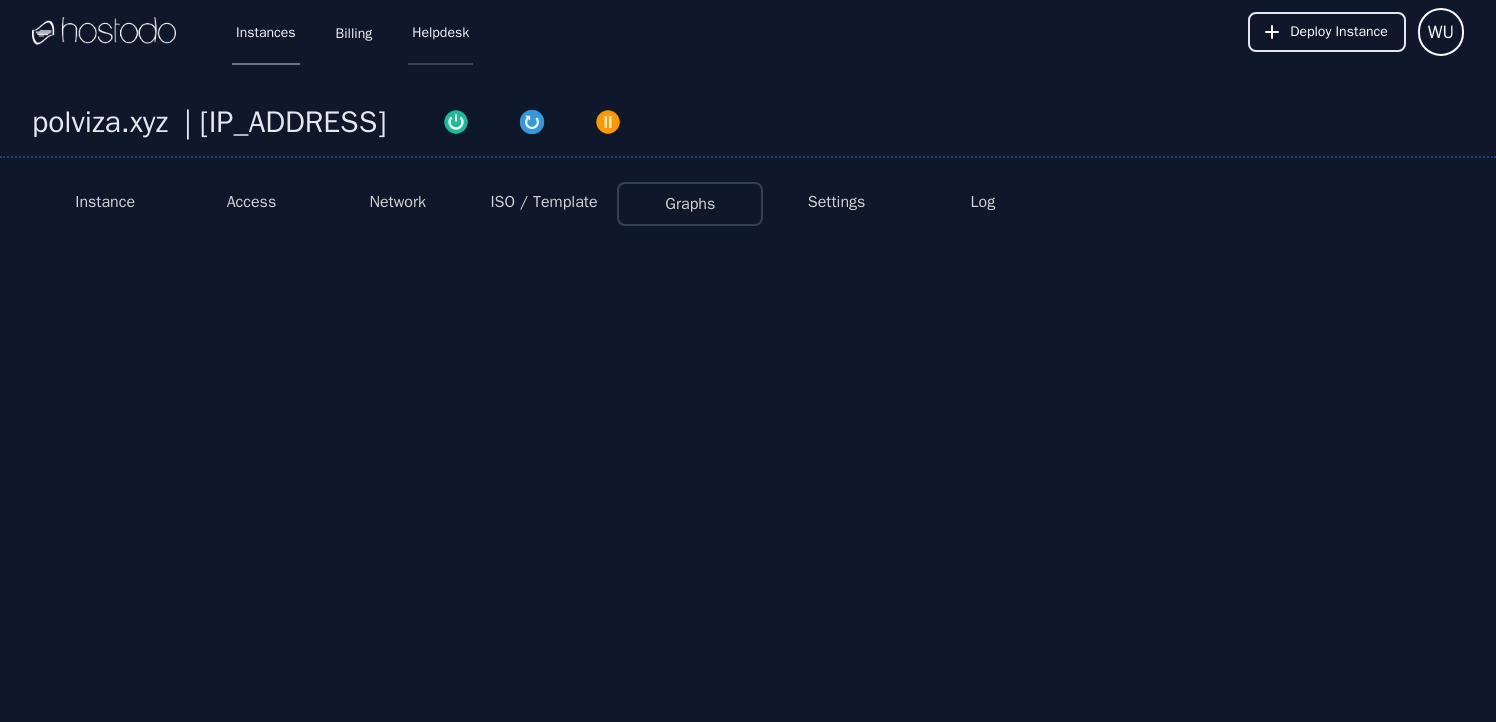 click on "Helpdesk" at bounding box center [440, 32] 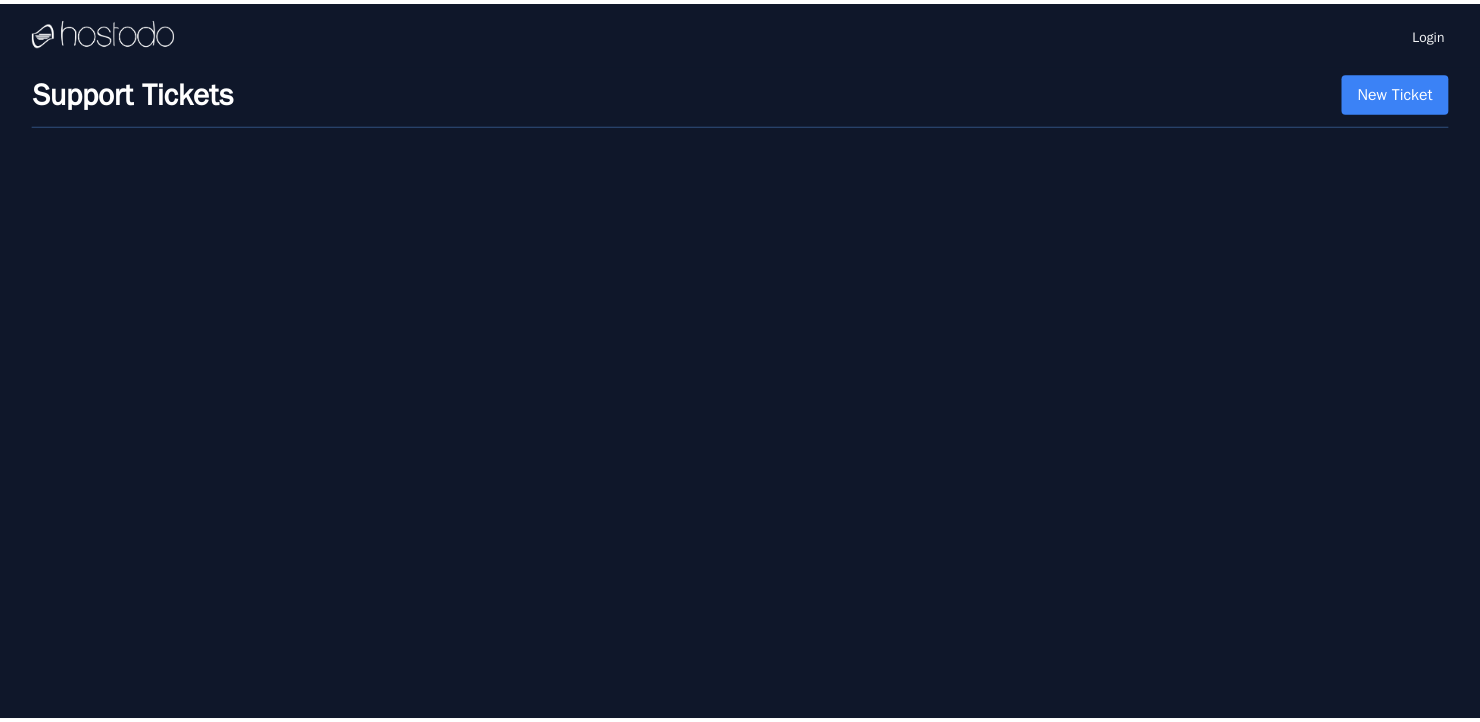 scroll, scrollTop: 0, scrollLeft: 0, axis: both 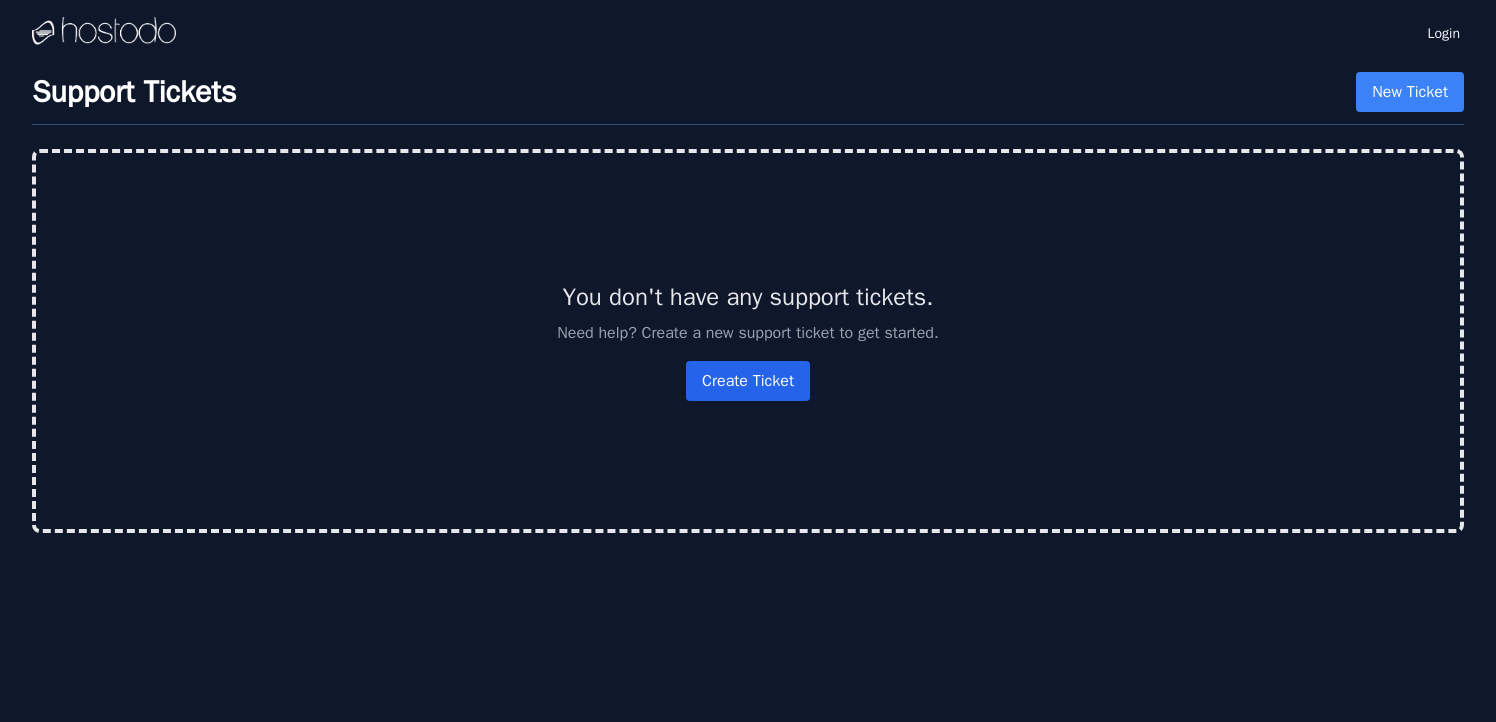 click on "Create Ticket" at bounding box center [748, 381] 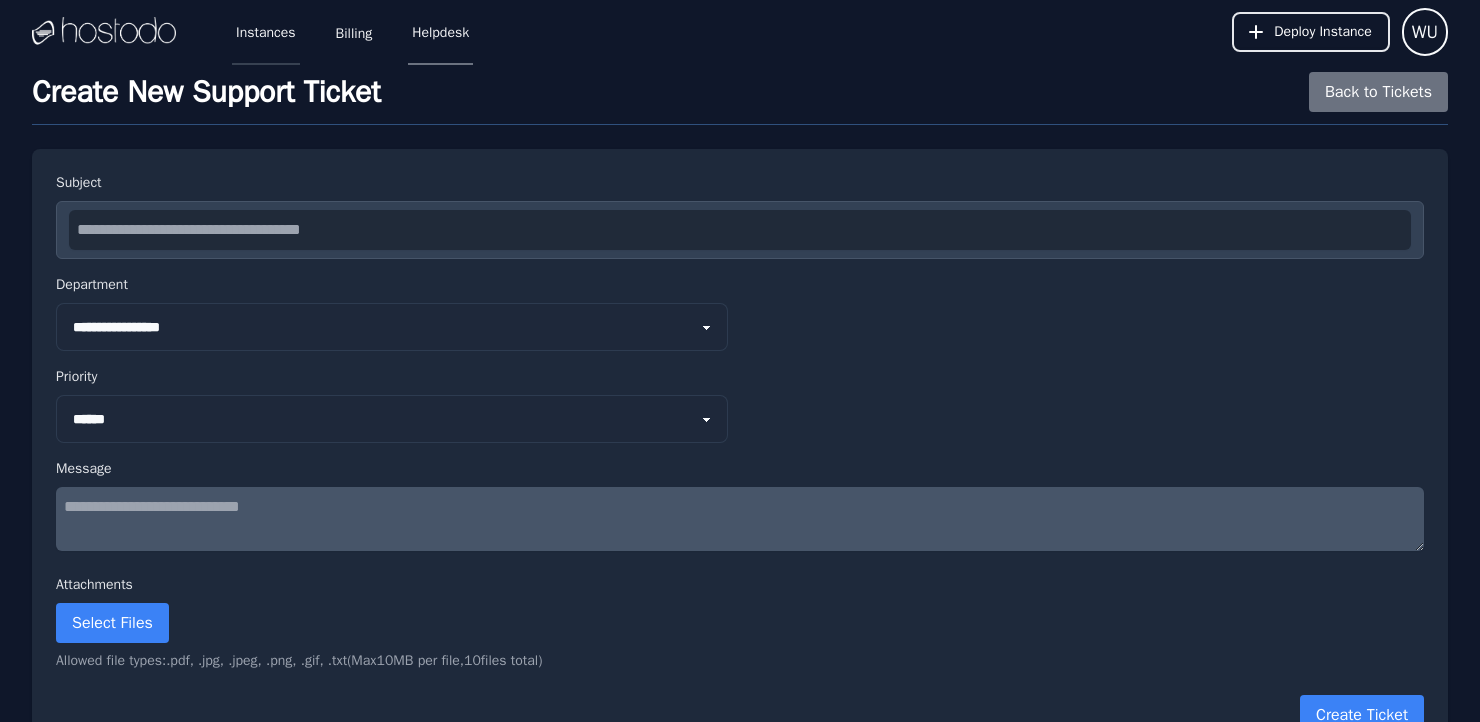 click on "Instances" at bounding box center [266, 32] 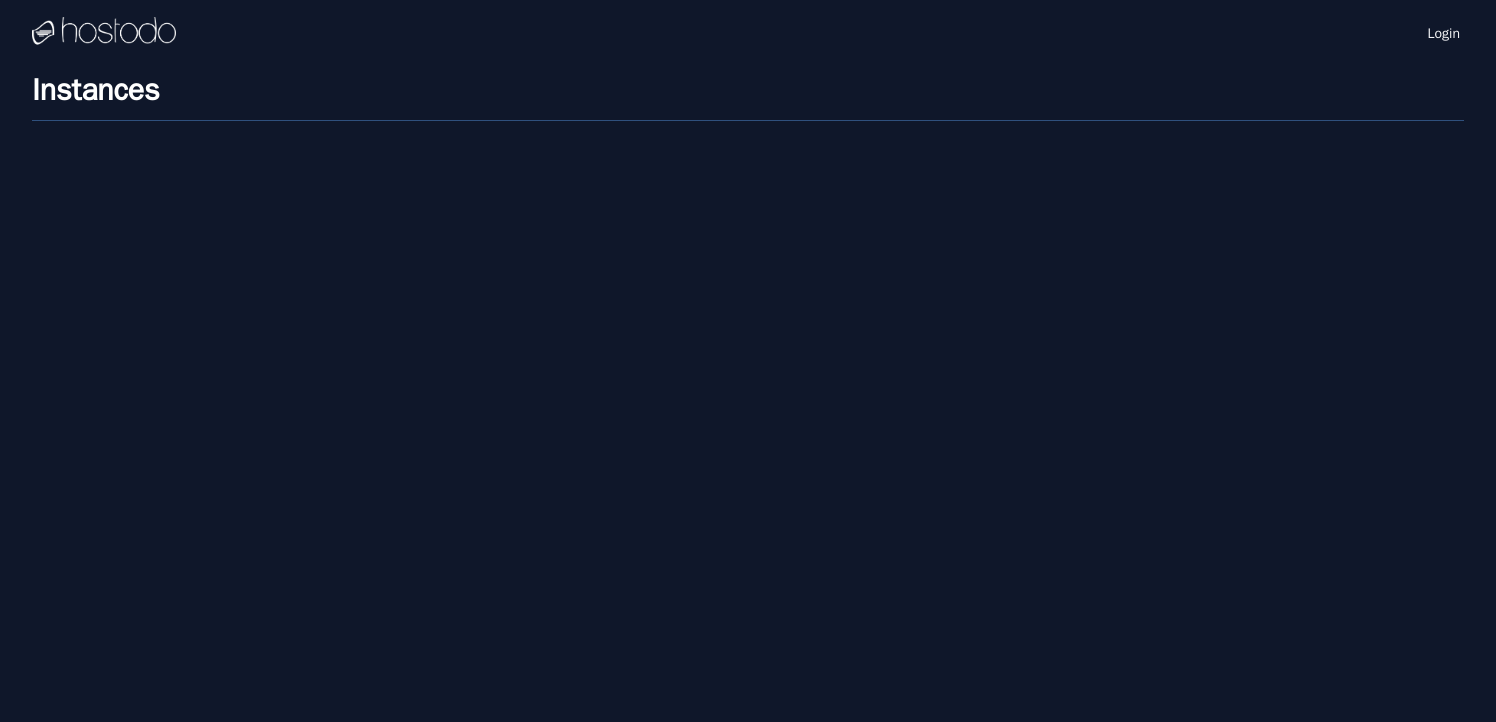 scroll, scrollTop: 0, scrollLeft: 0, axis: both 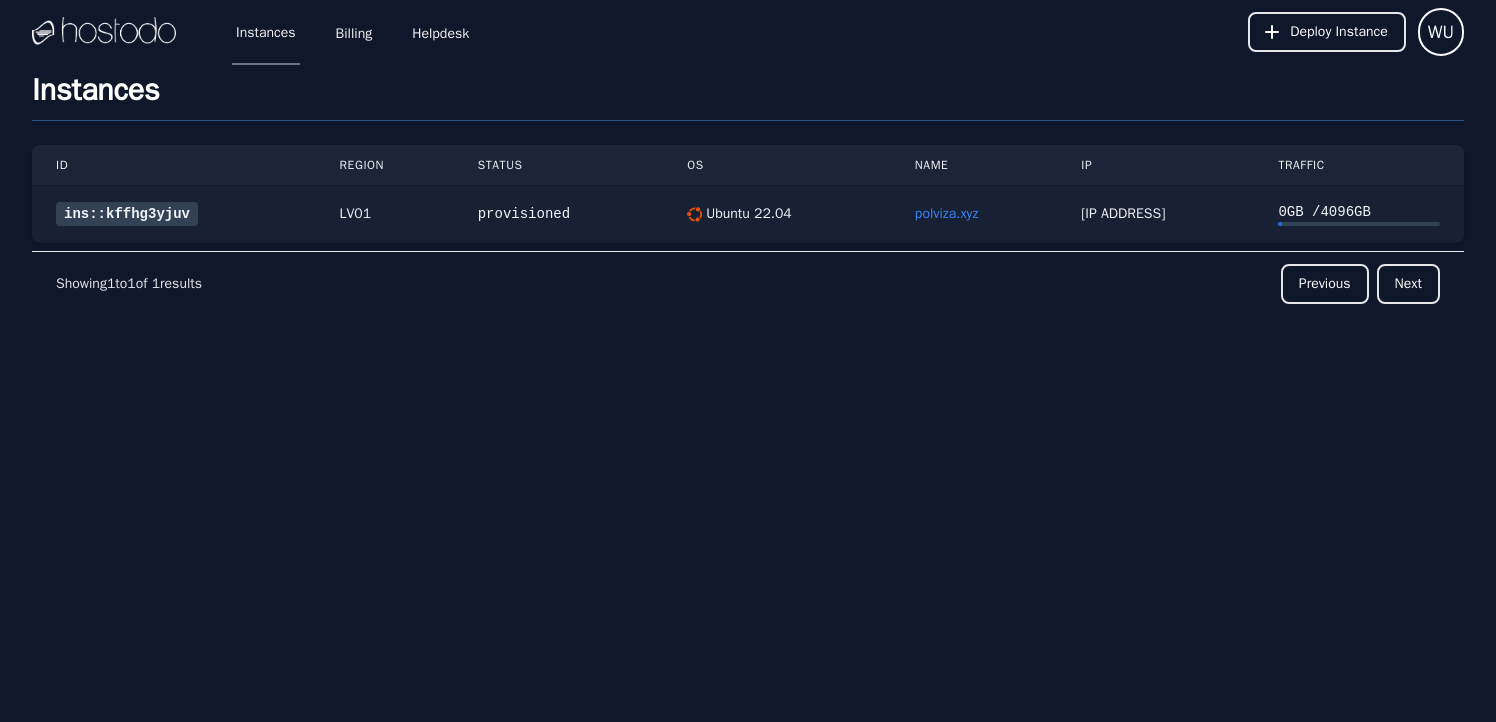 click on "ins::kffhg3yjuv" at bounding box center [127, 214] 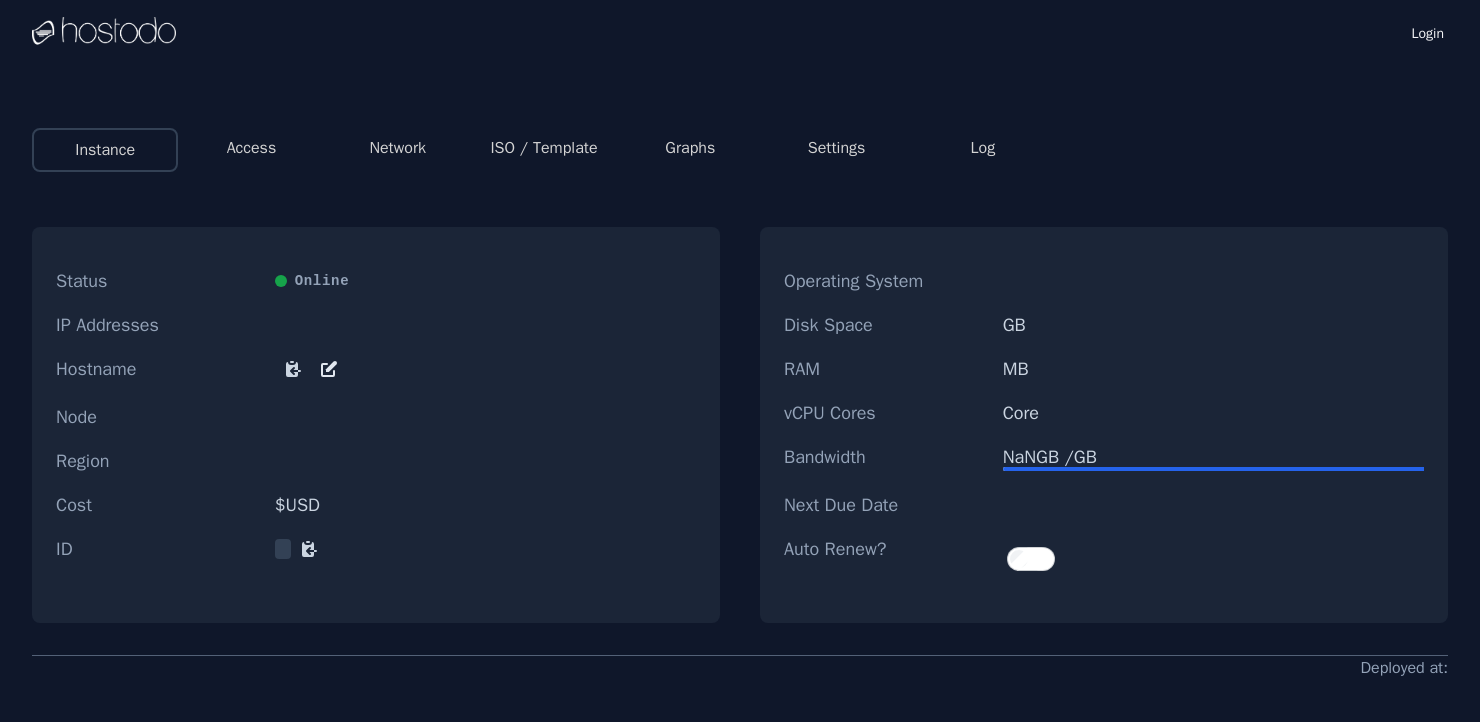 scroll, scrollTop: 0, scrollLeft: 0, axis: both 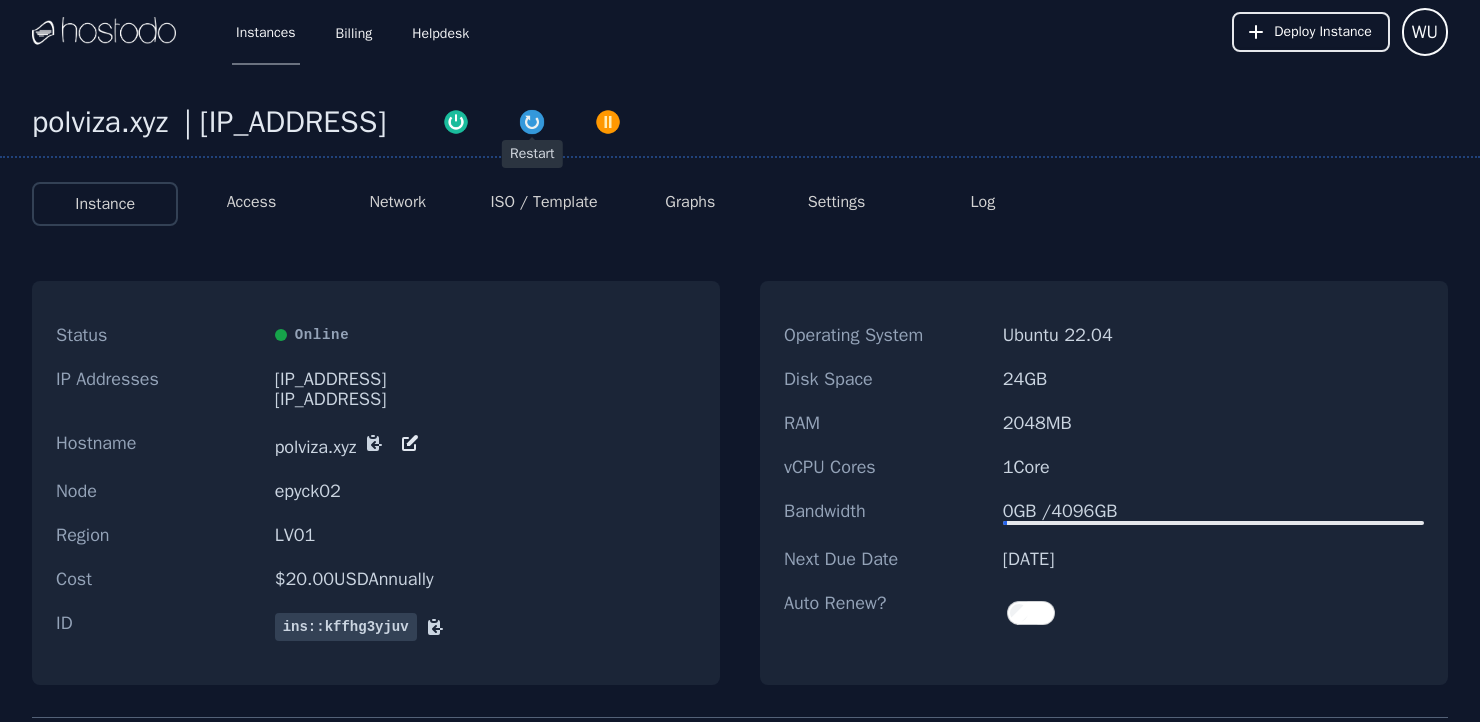 click at bounding box center [532, 122] 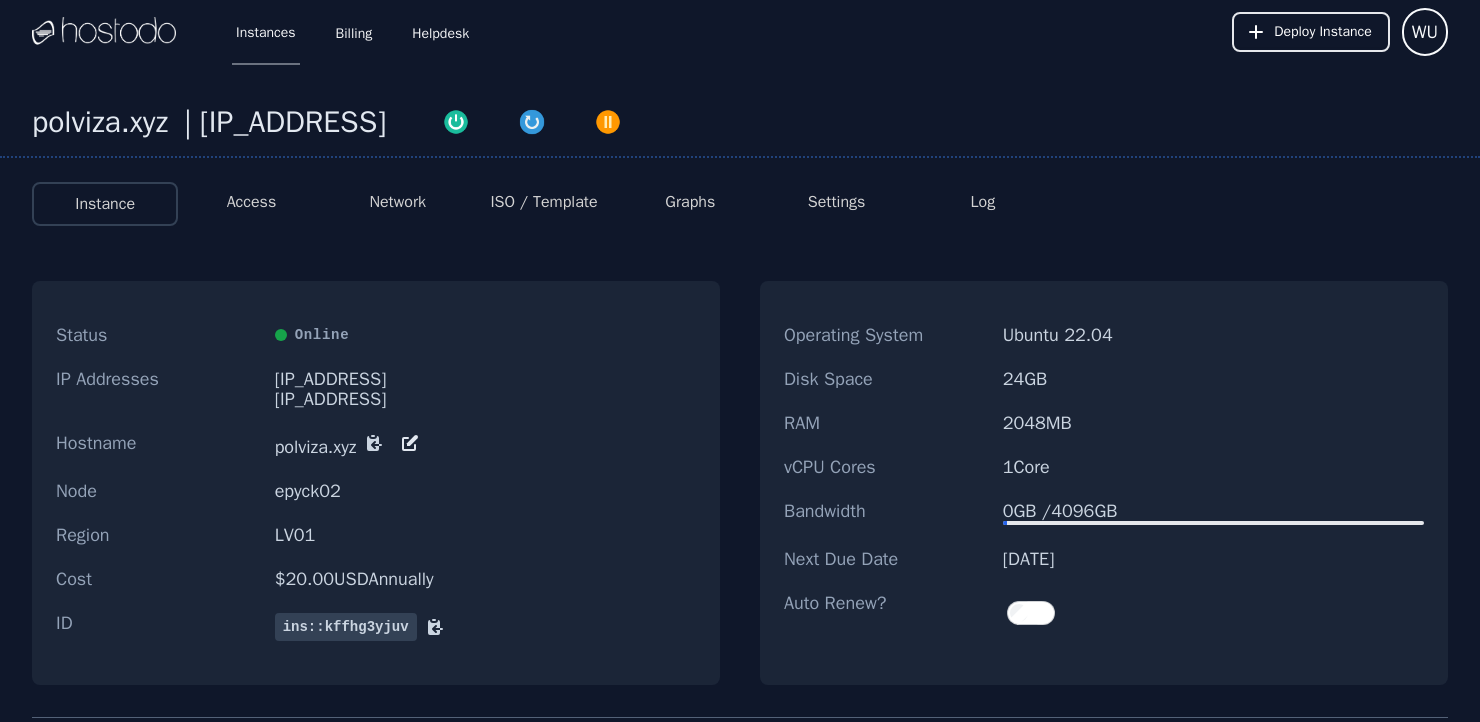 click 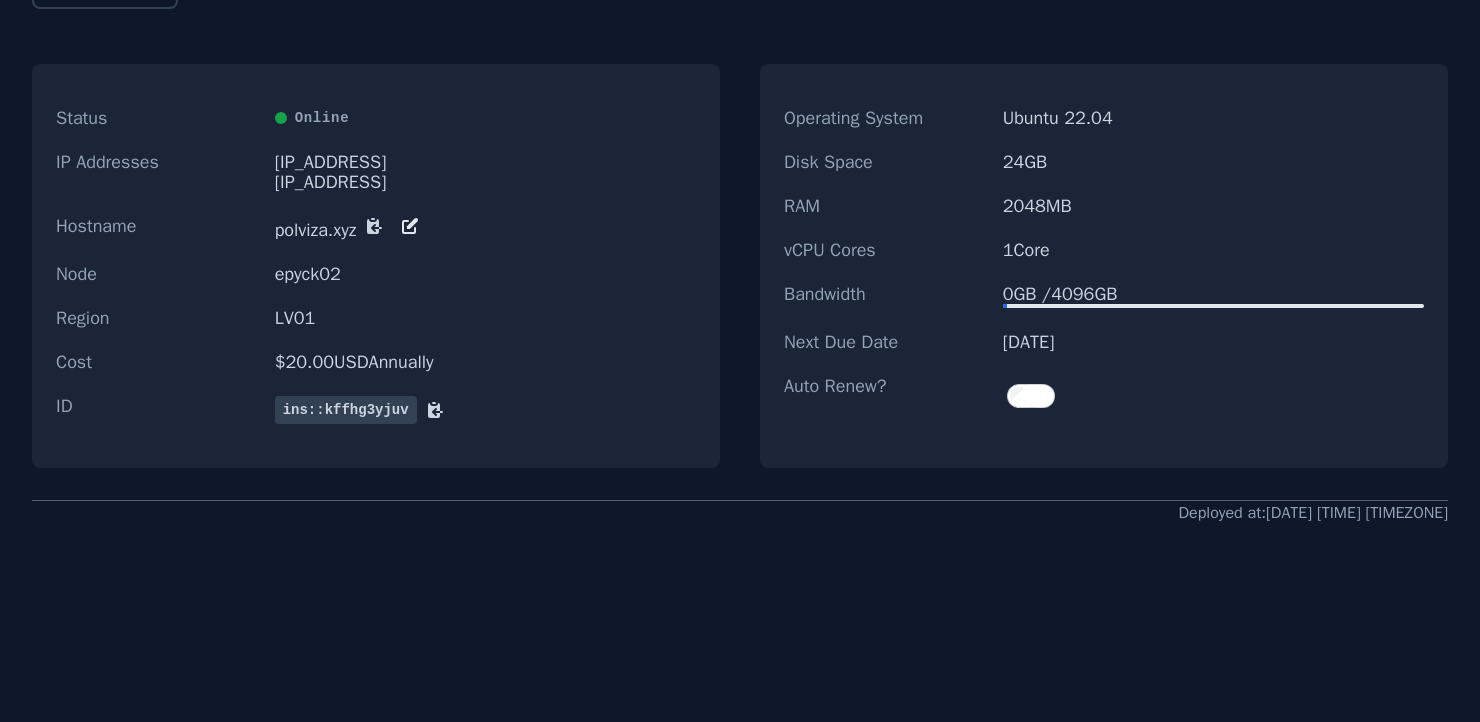 scroll, scrollTop: 0, scrollLeft: 0, axis: both 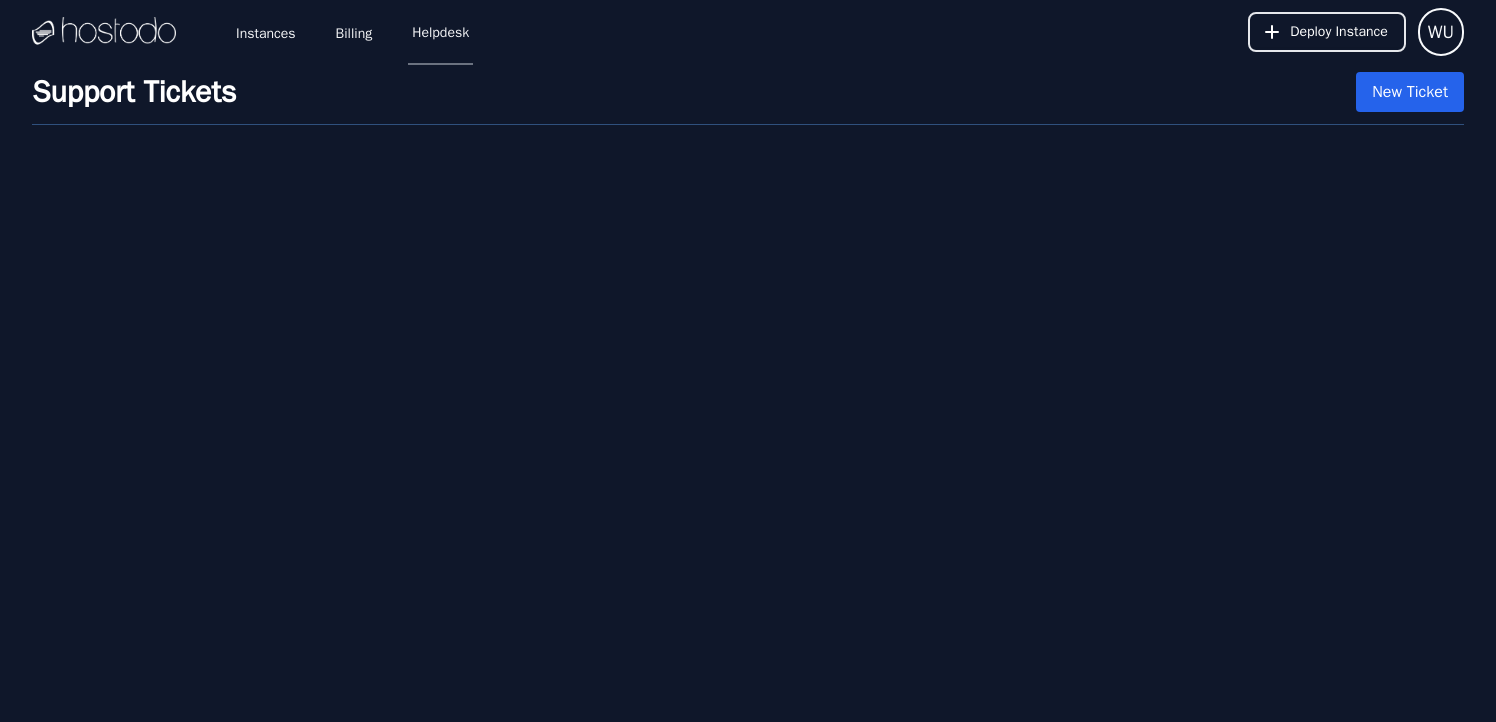 click on "New Ticket" at bounding box center (1410, 92) 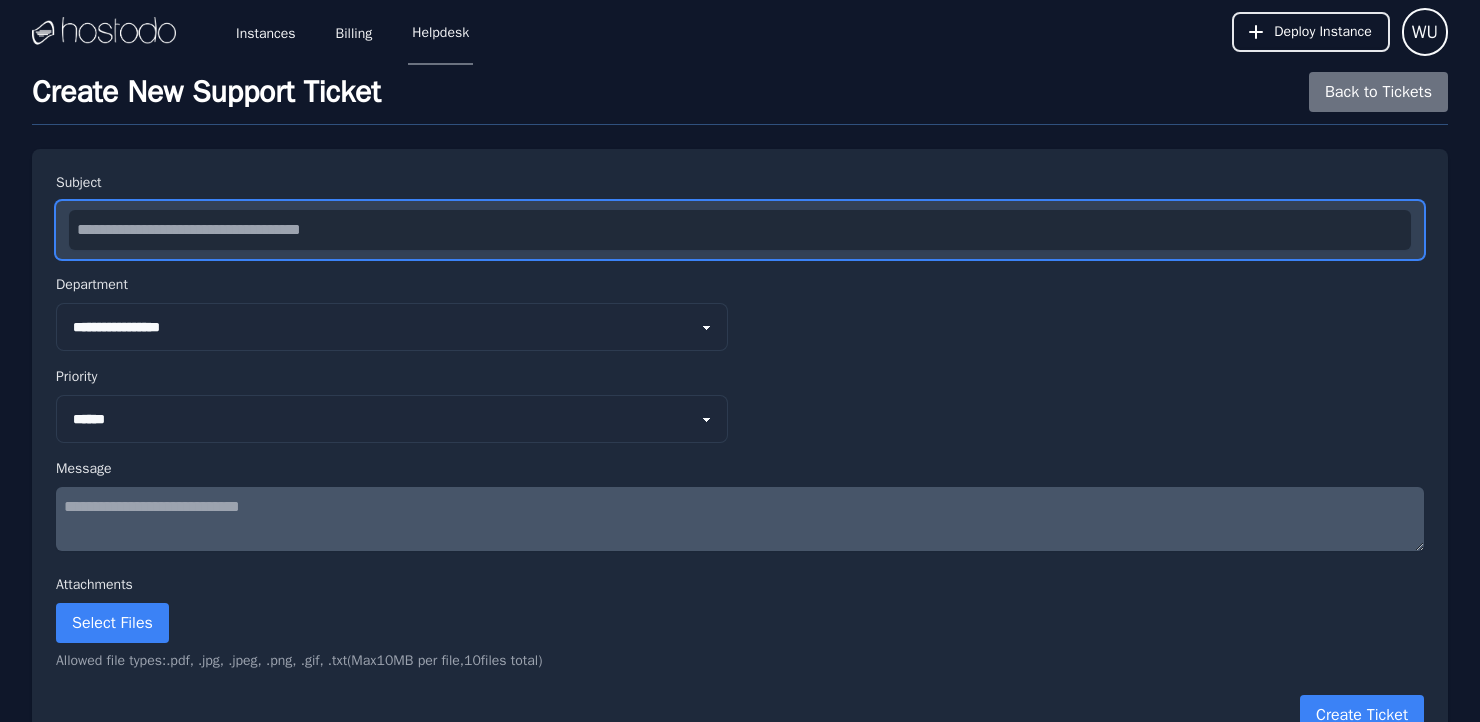 paste on "**********" 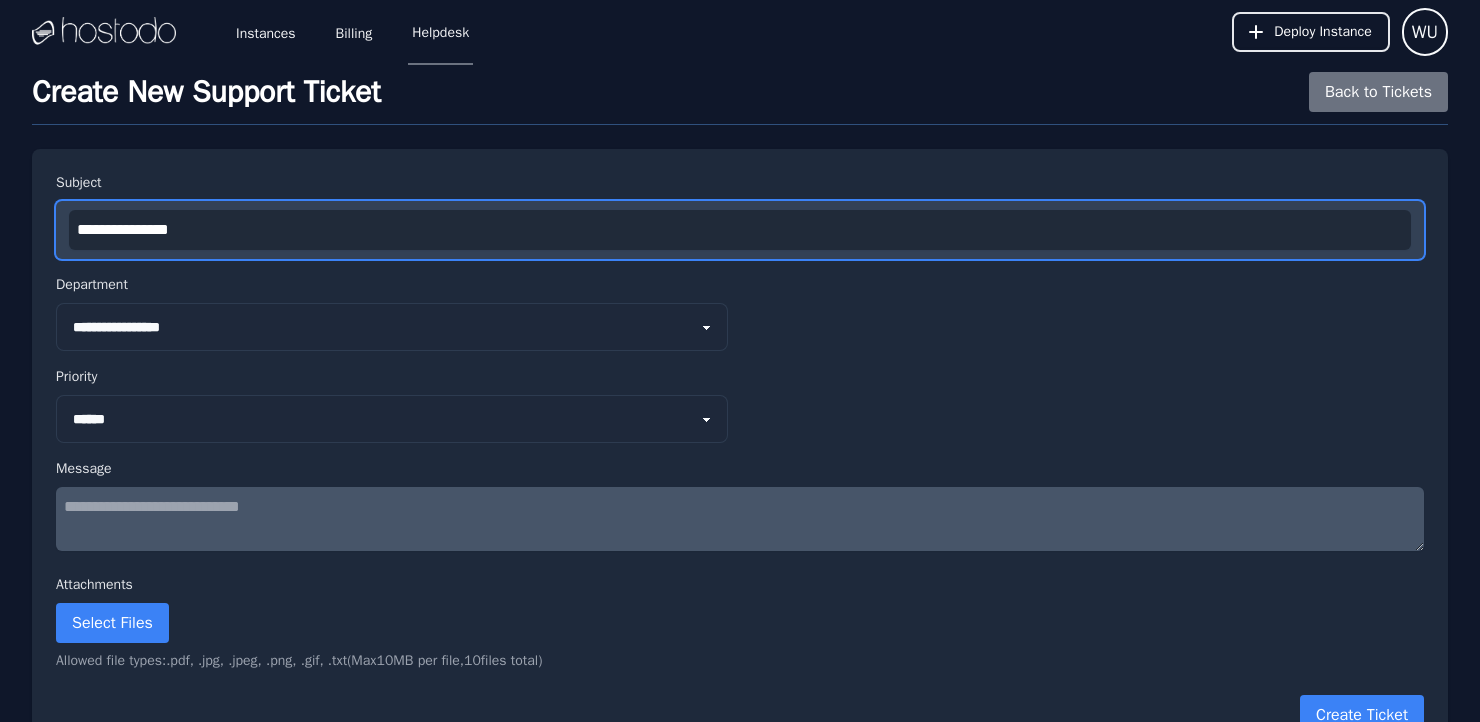 type on "**********" 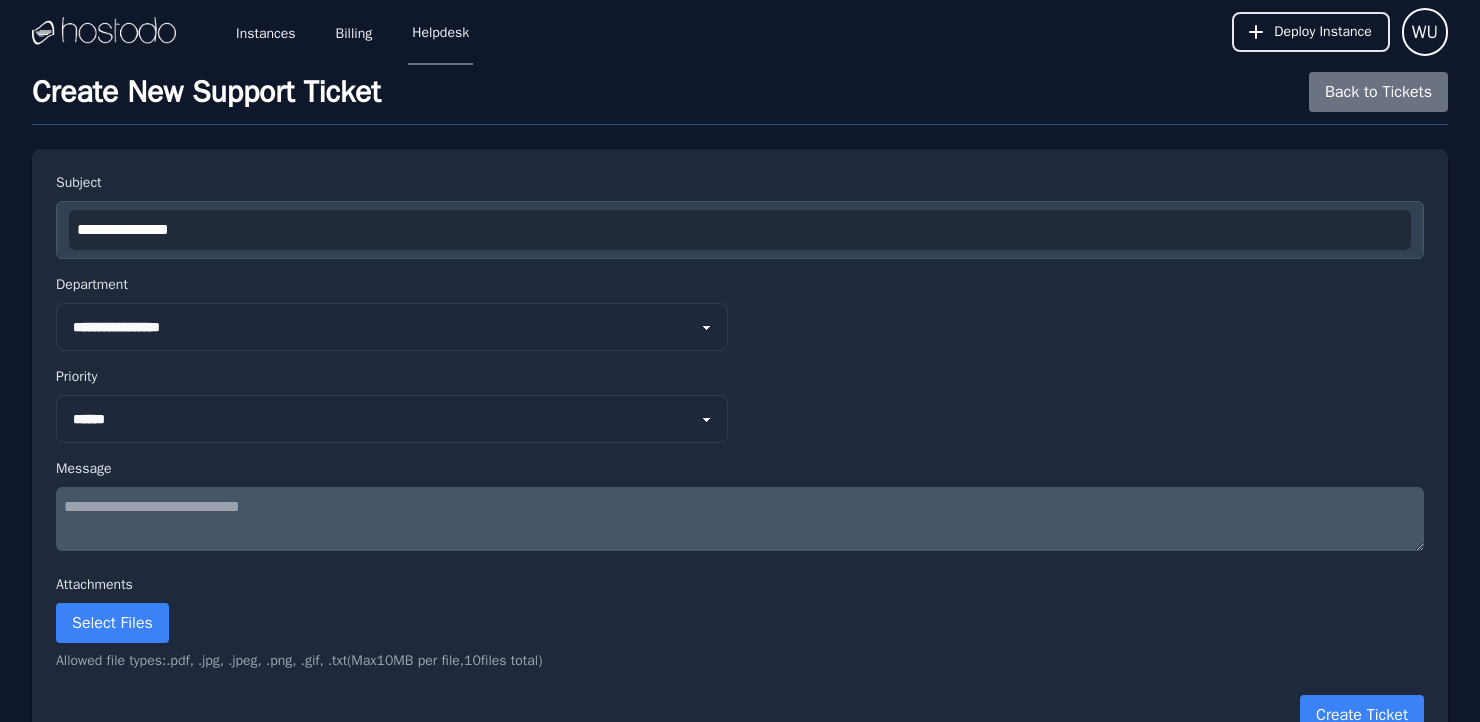 click on "*** ****** **** ********" at bounding box center (392, 419) 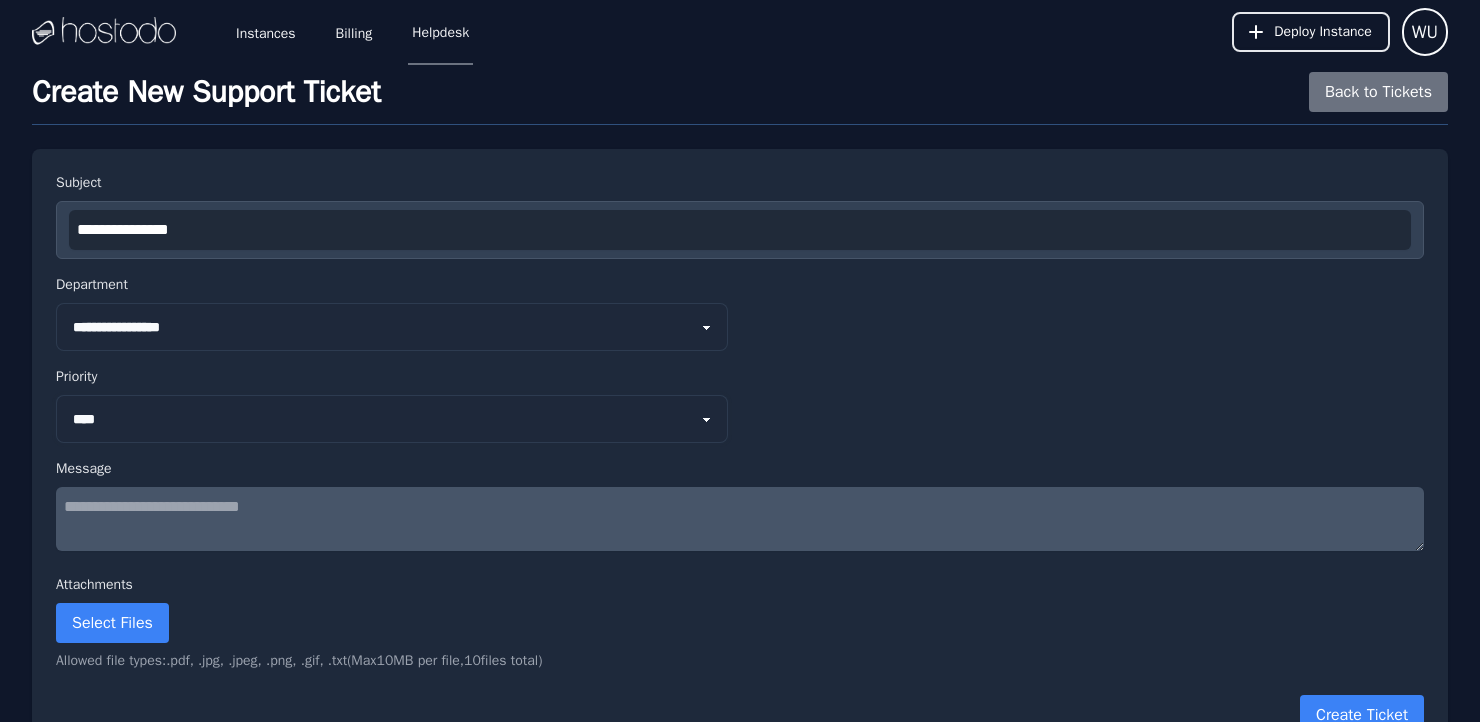 click on "*** ****** **** ********" at bounding box center [392, 419] 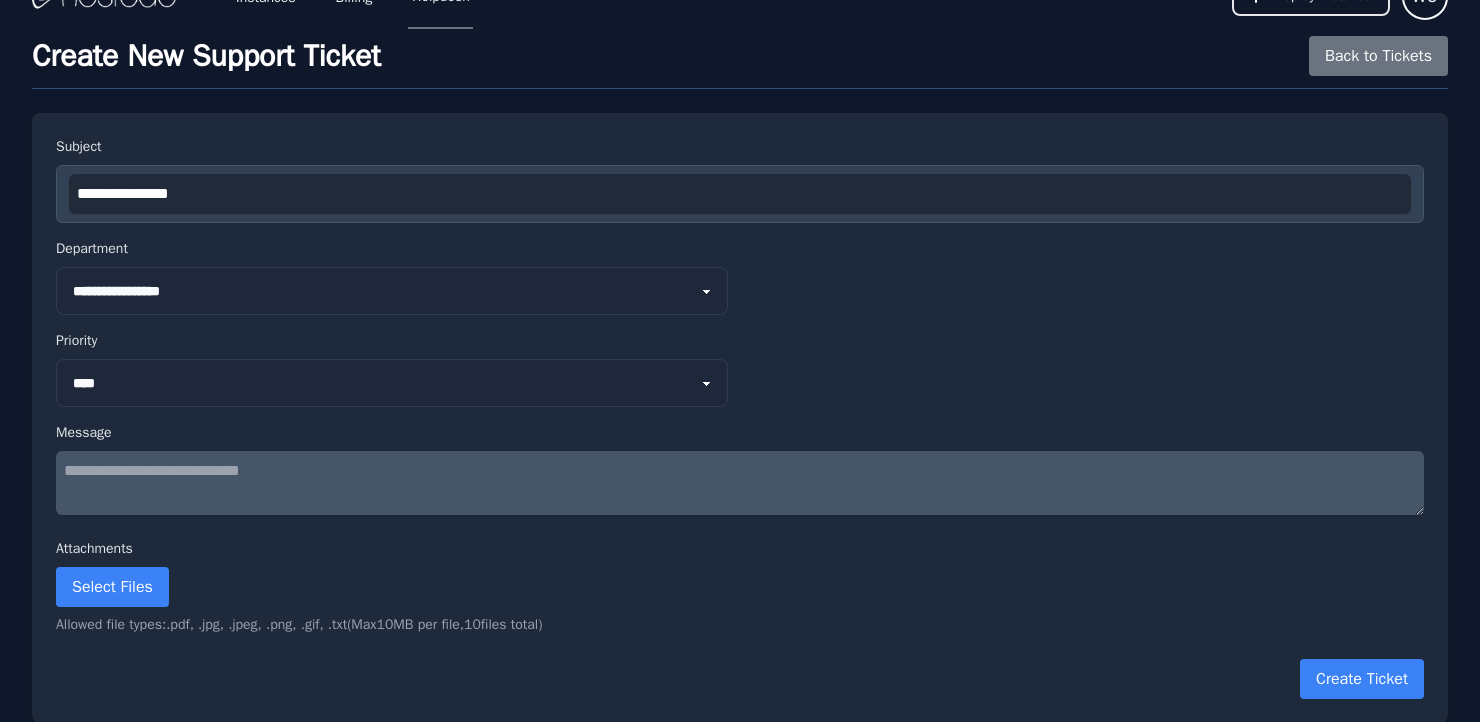 click at bounding box center [740, 483] 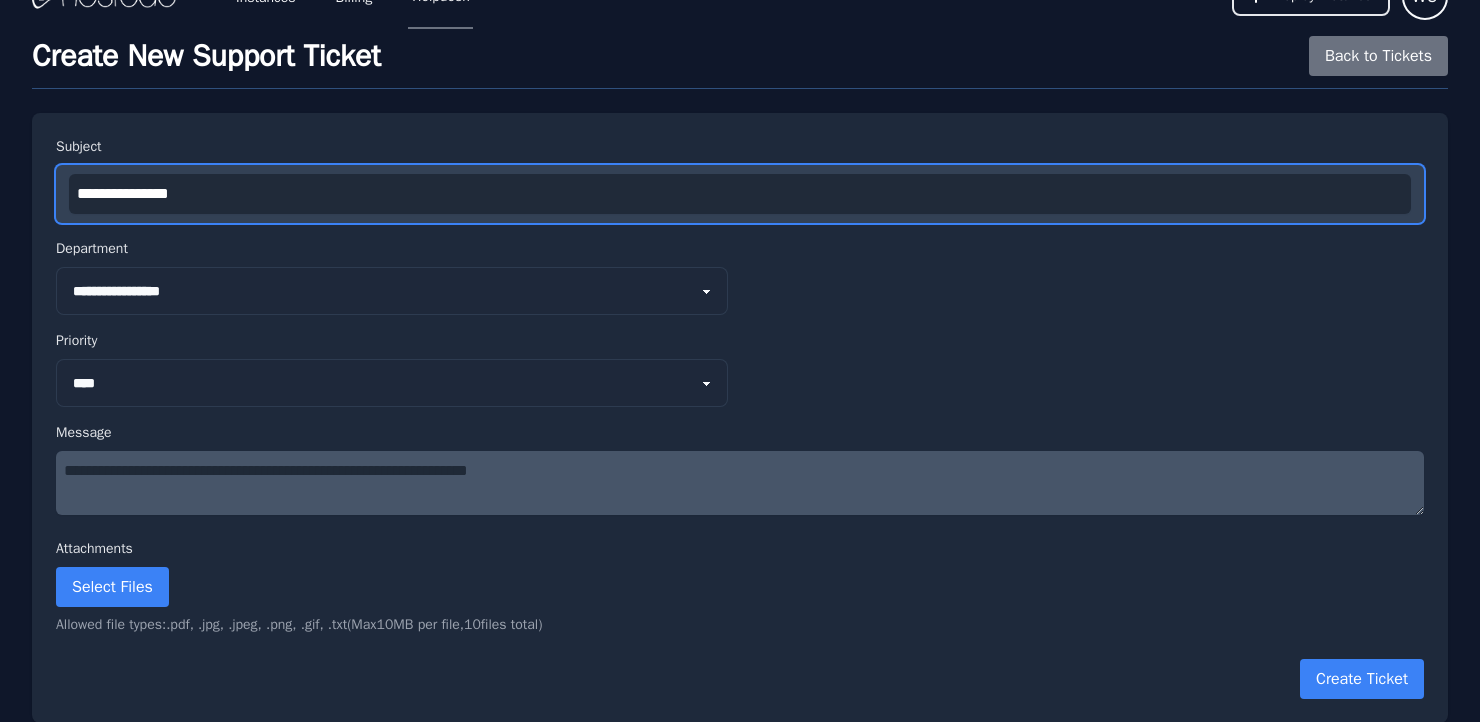 drag, startPoint x: 192, startPoint y: 194, endPoint x: 82, endPoint y: 195, distance: 110.00455 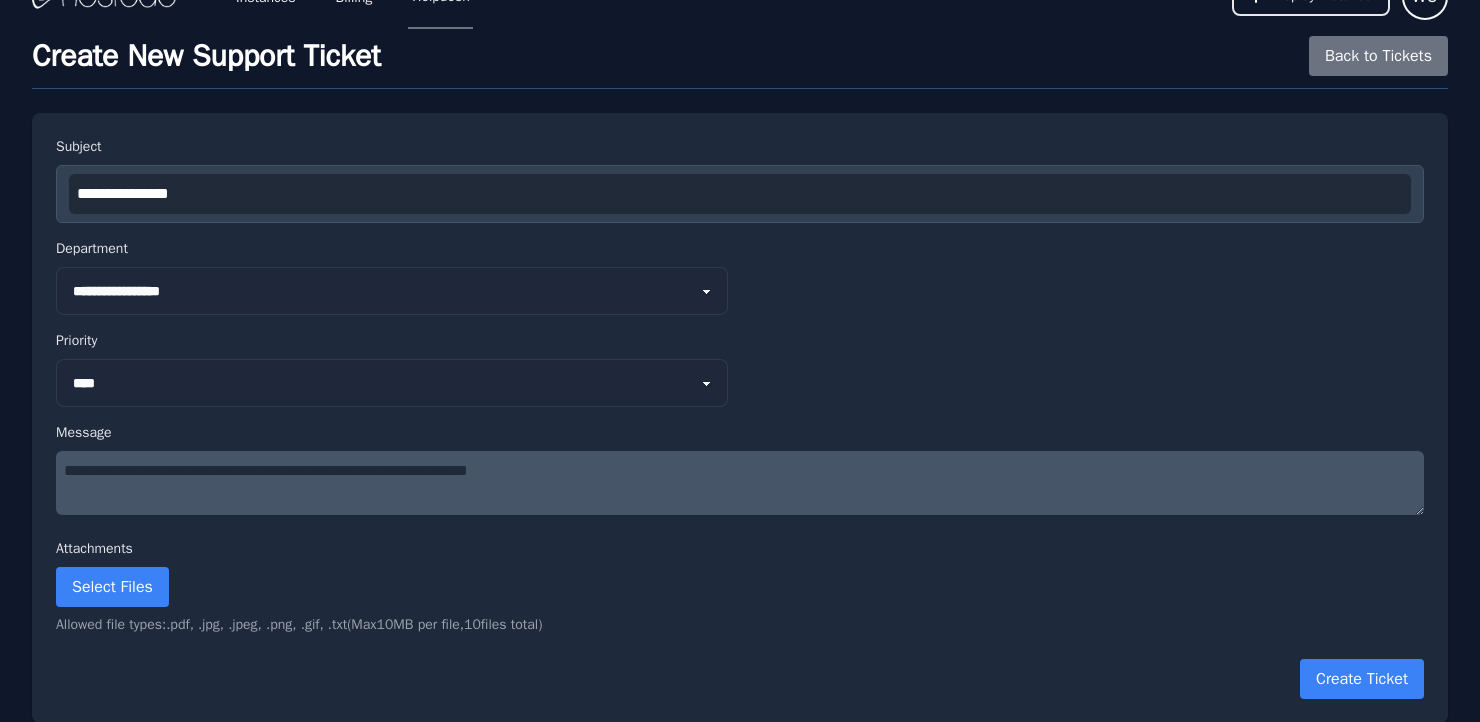 click on "**********" at bounding box center (740, 483) 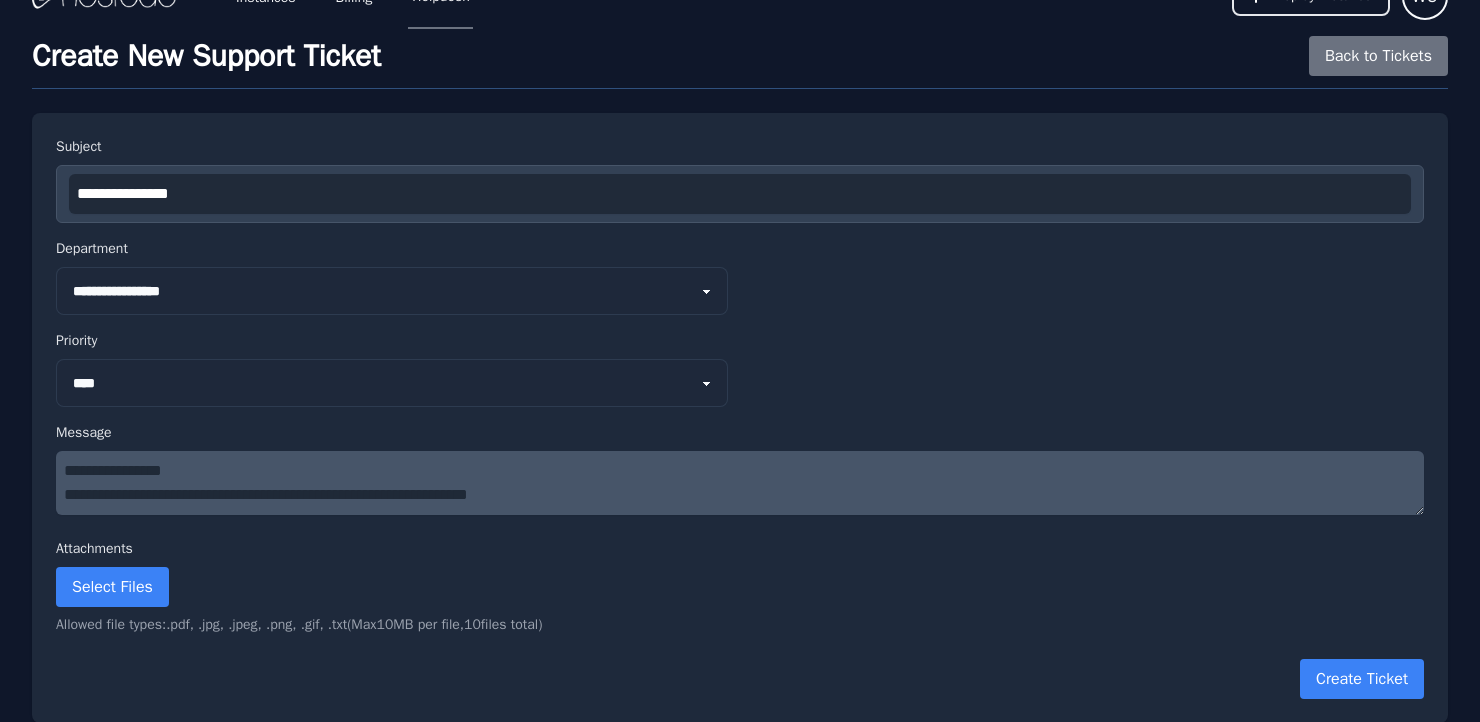 type on "**********" 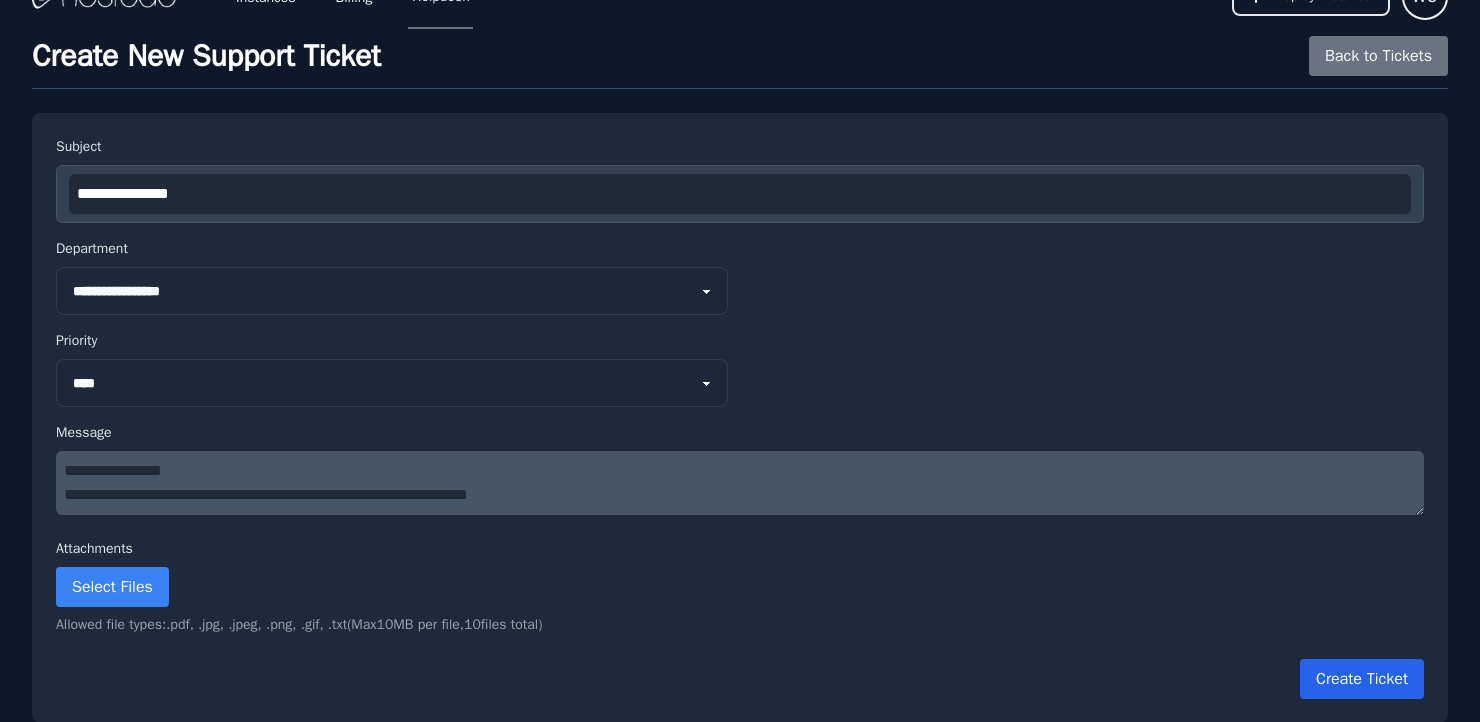 click on "Create Ticket" at bounding box center [1362, 679] 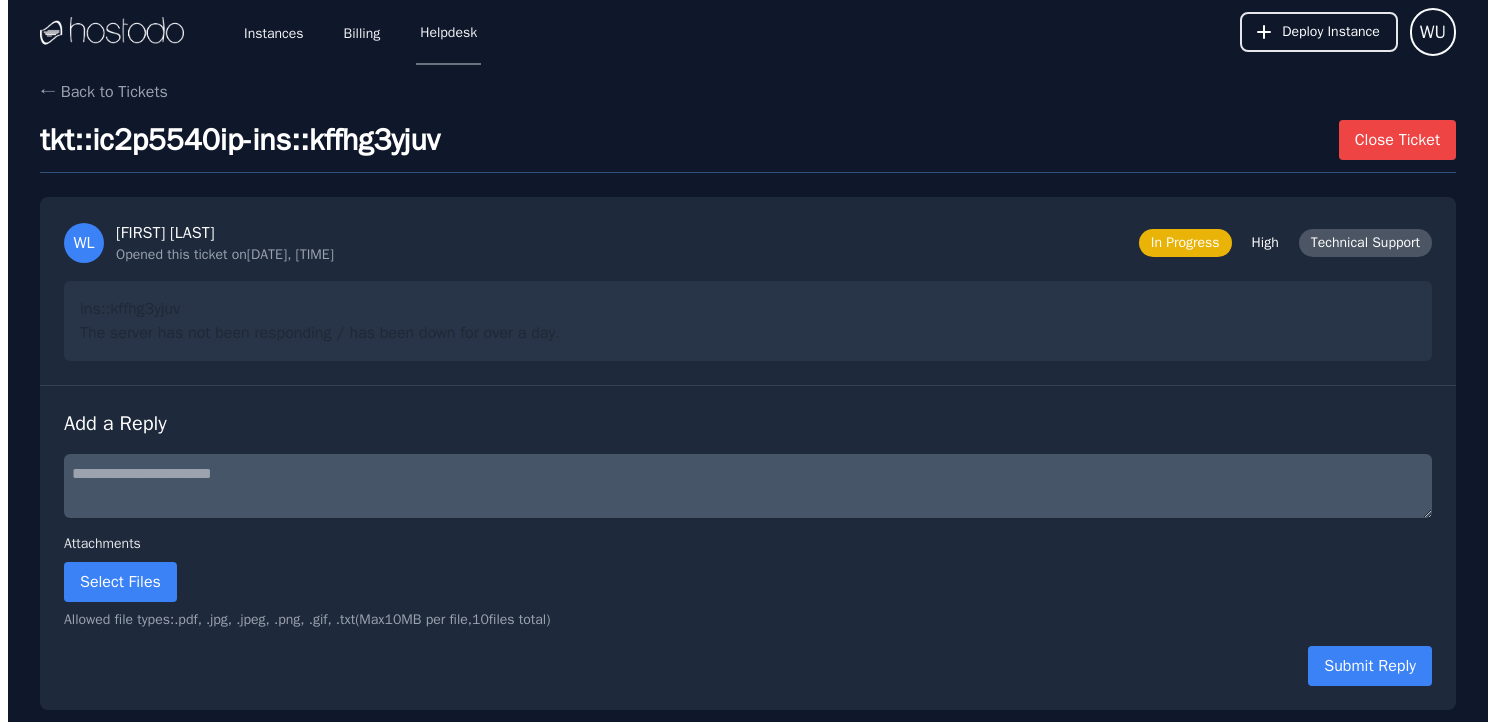 scroll, scrollTop: 0, scrollLeft: 0, axis: both 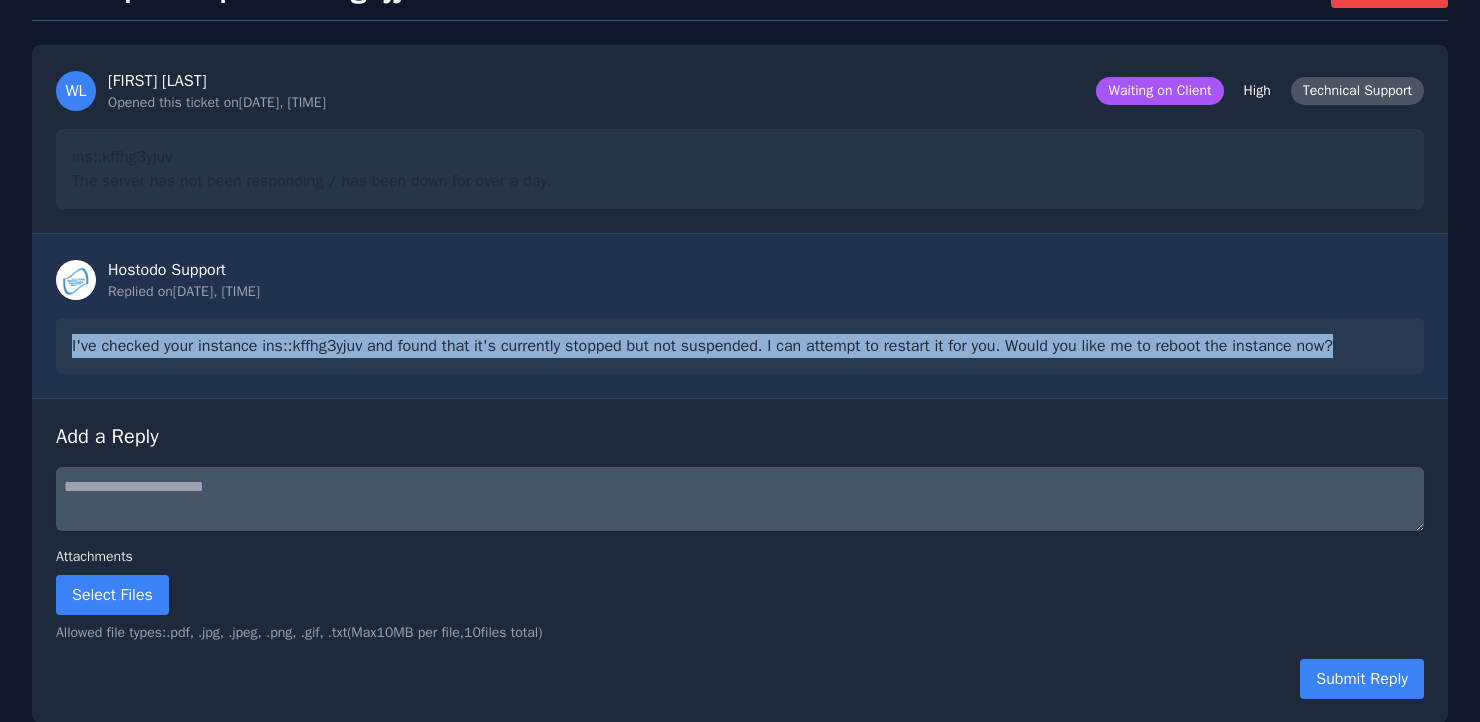 drag, startPoint x: 1361, startPoint y: 349, endPoint x: 47, endPoint y: 329, distance: 1314.1522 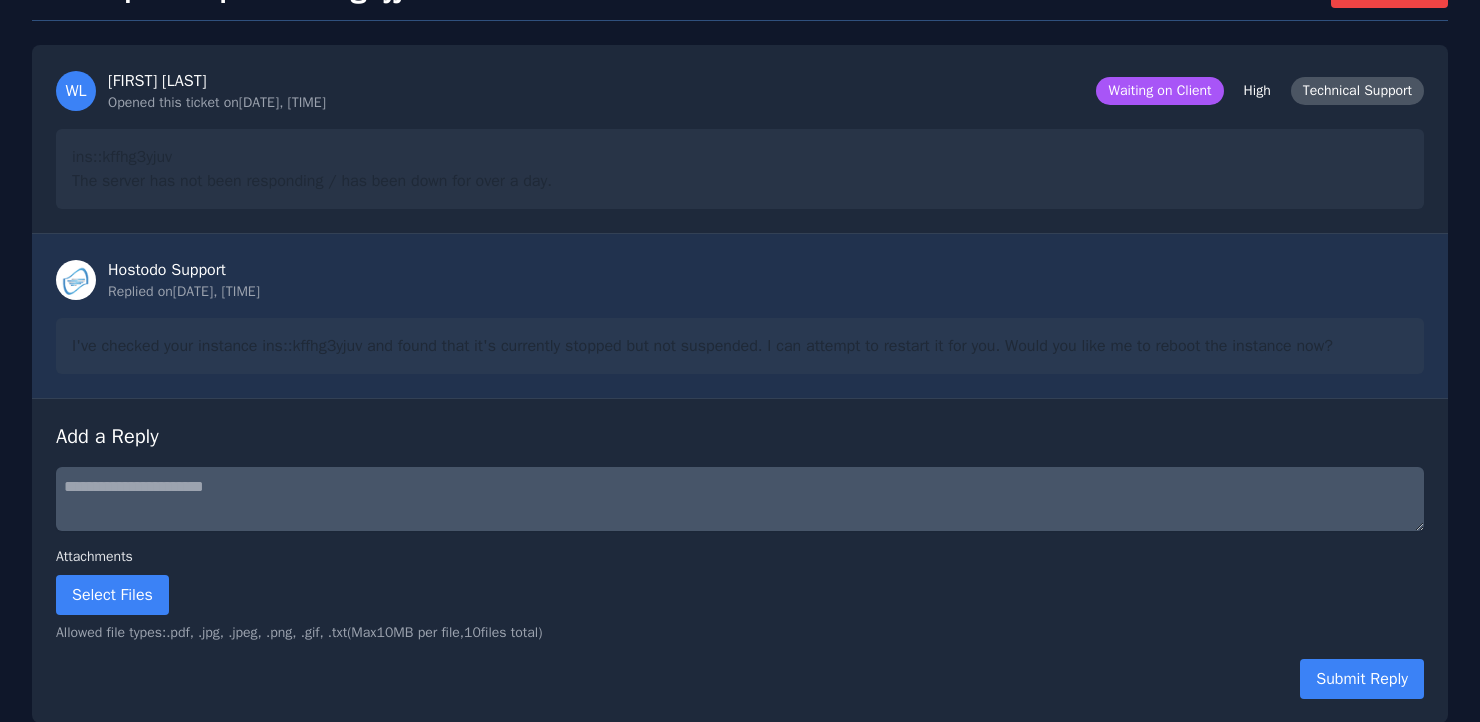 click at bounding box center [740, 499] 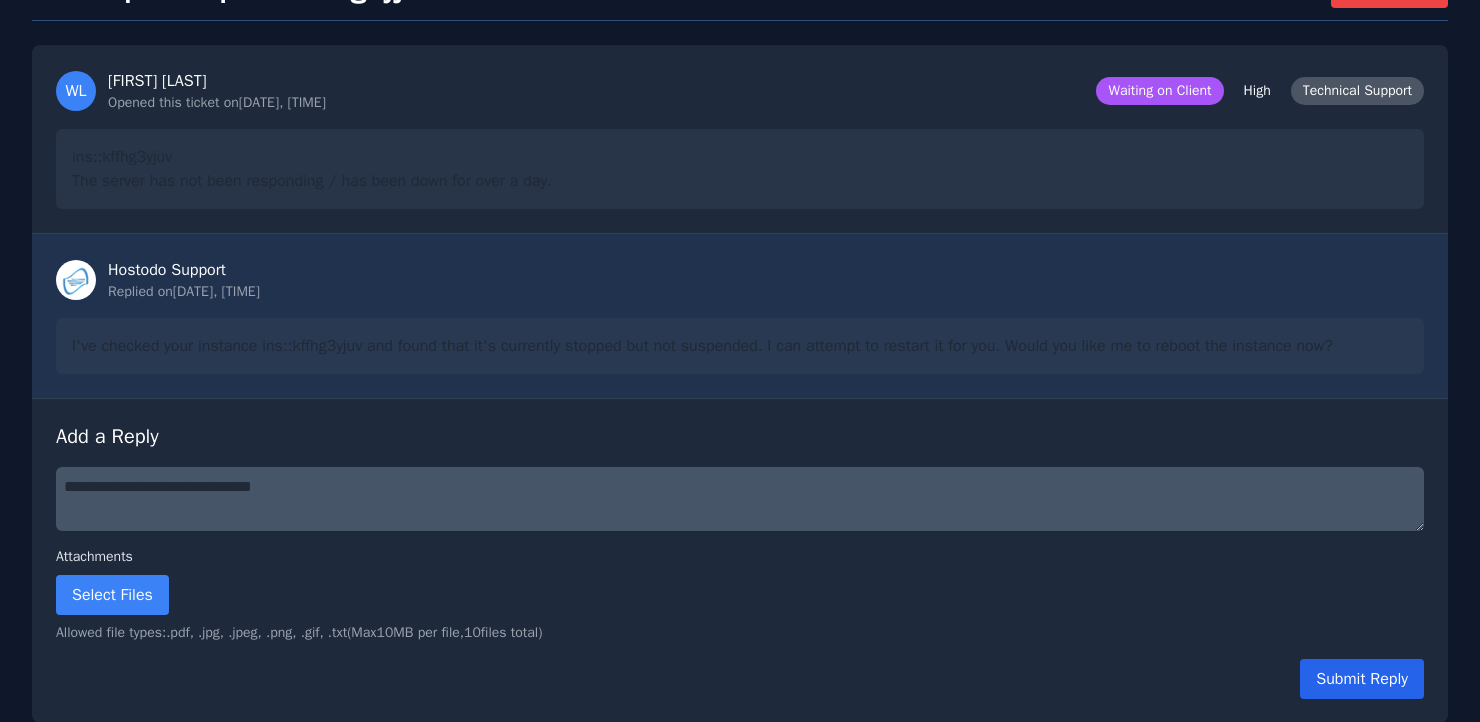 type on "**********" 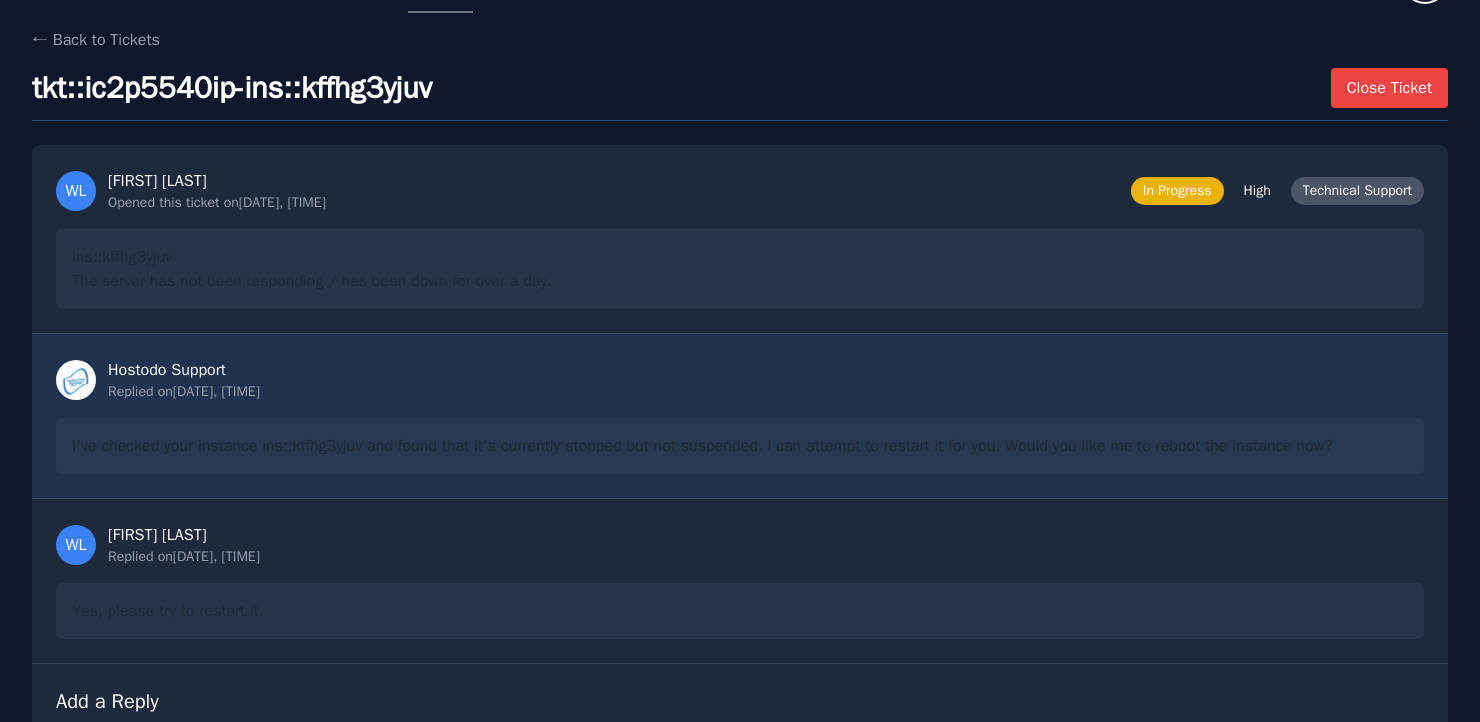 scroll, scrollTop: 0, scrollLeft: 0, axis: both 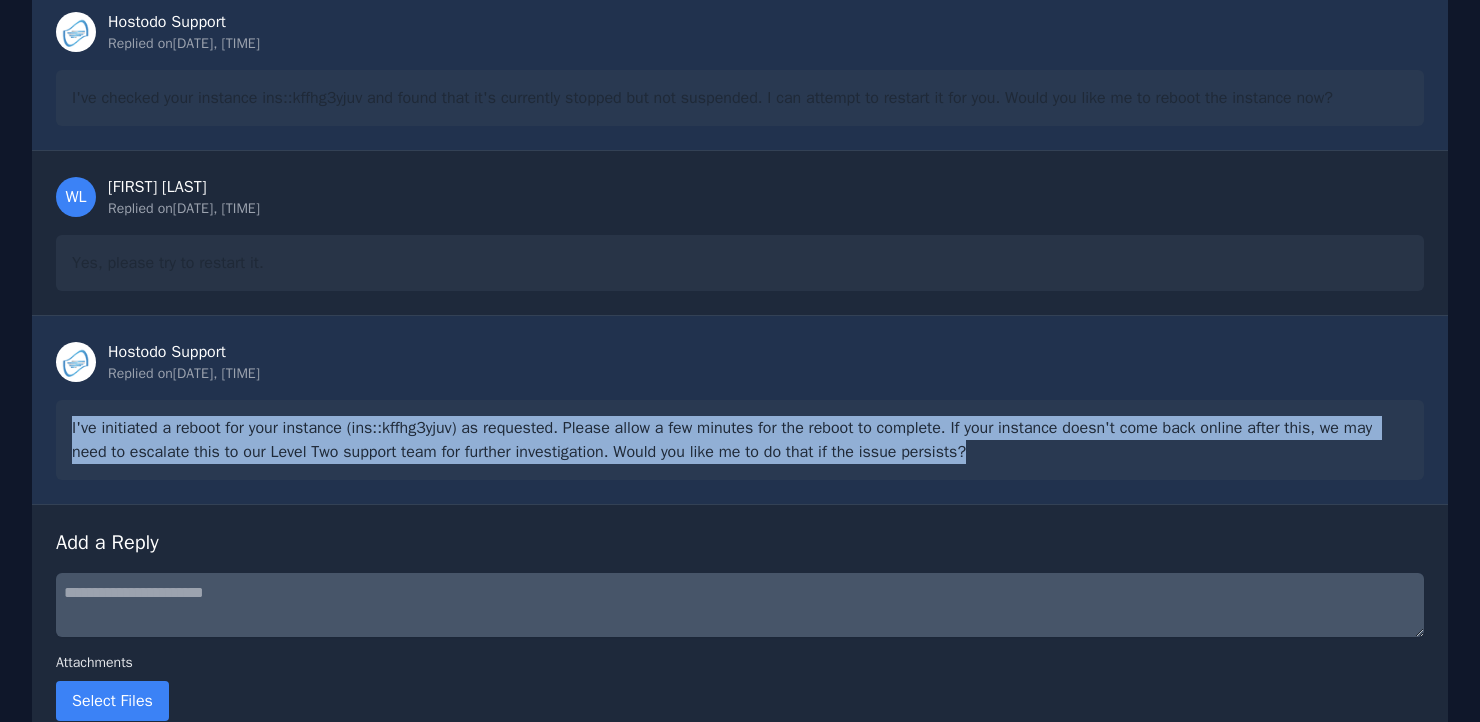 drag, startPoint x: 957, startPoint y: 454, endPoint x: -40, endPoint y: 419, distance: 997.61414 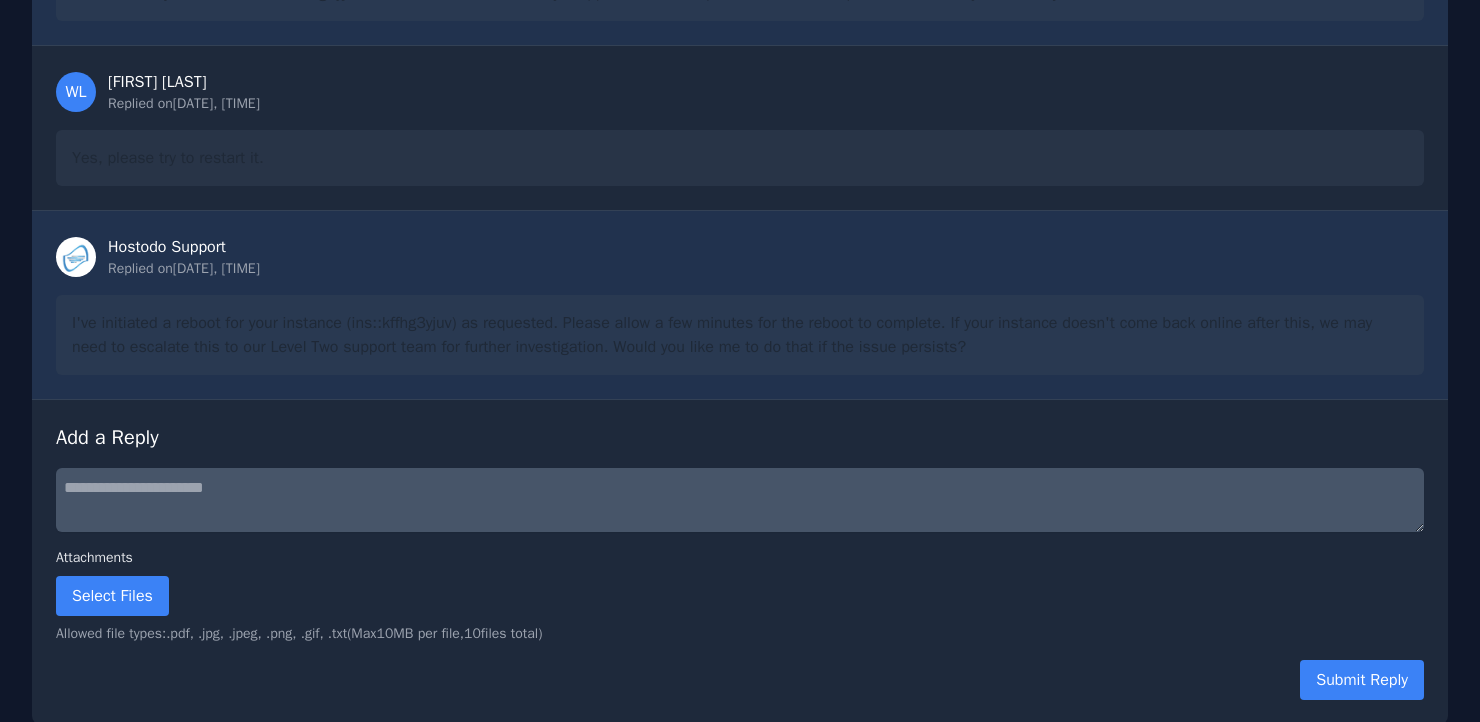 click at bounding box center (740, 500) 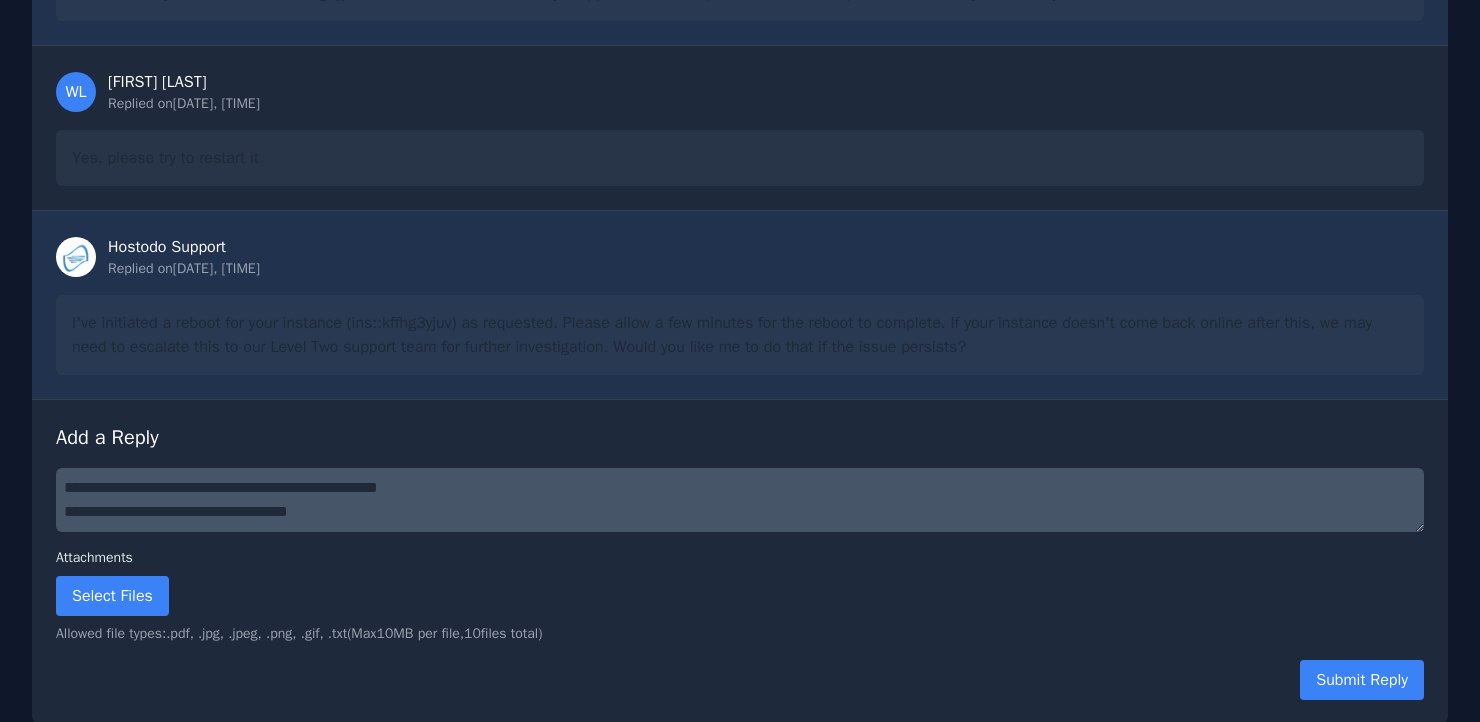 scroll, scrollTop: 13, scrollLeft: 0, axis: vertical 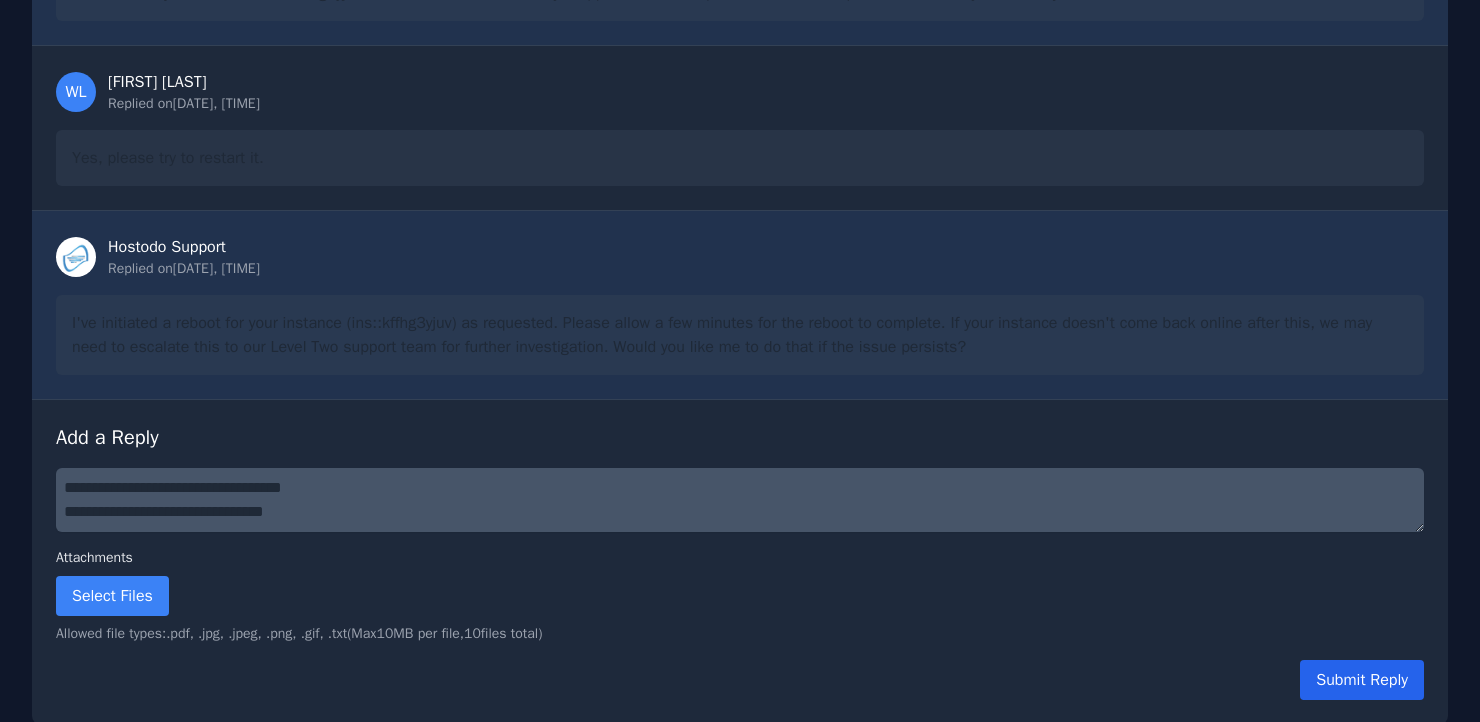 type on "**********" 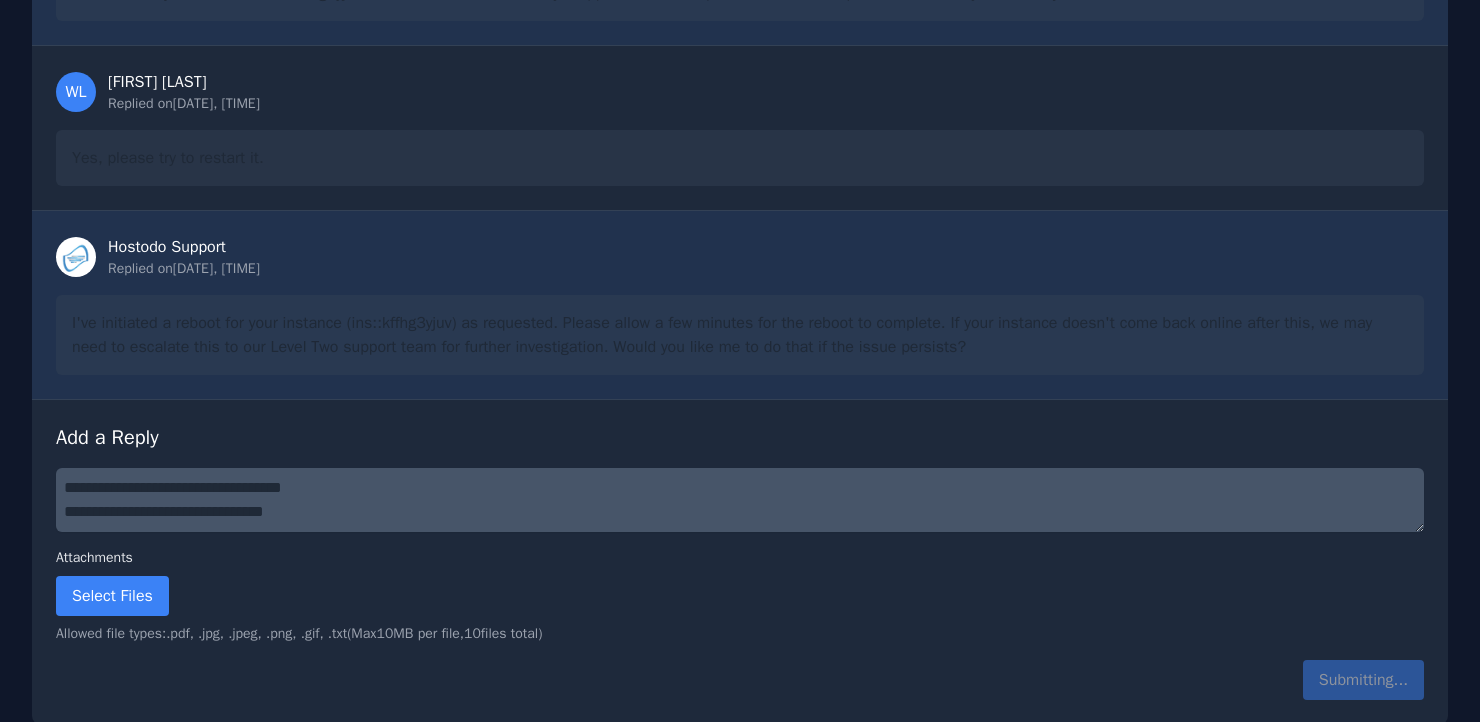 scroll, scrollTop: 0, scrollLeft: 0, axis: both 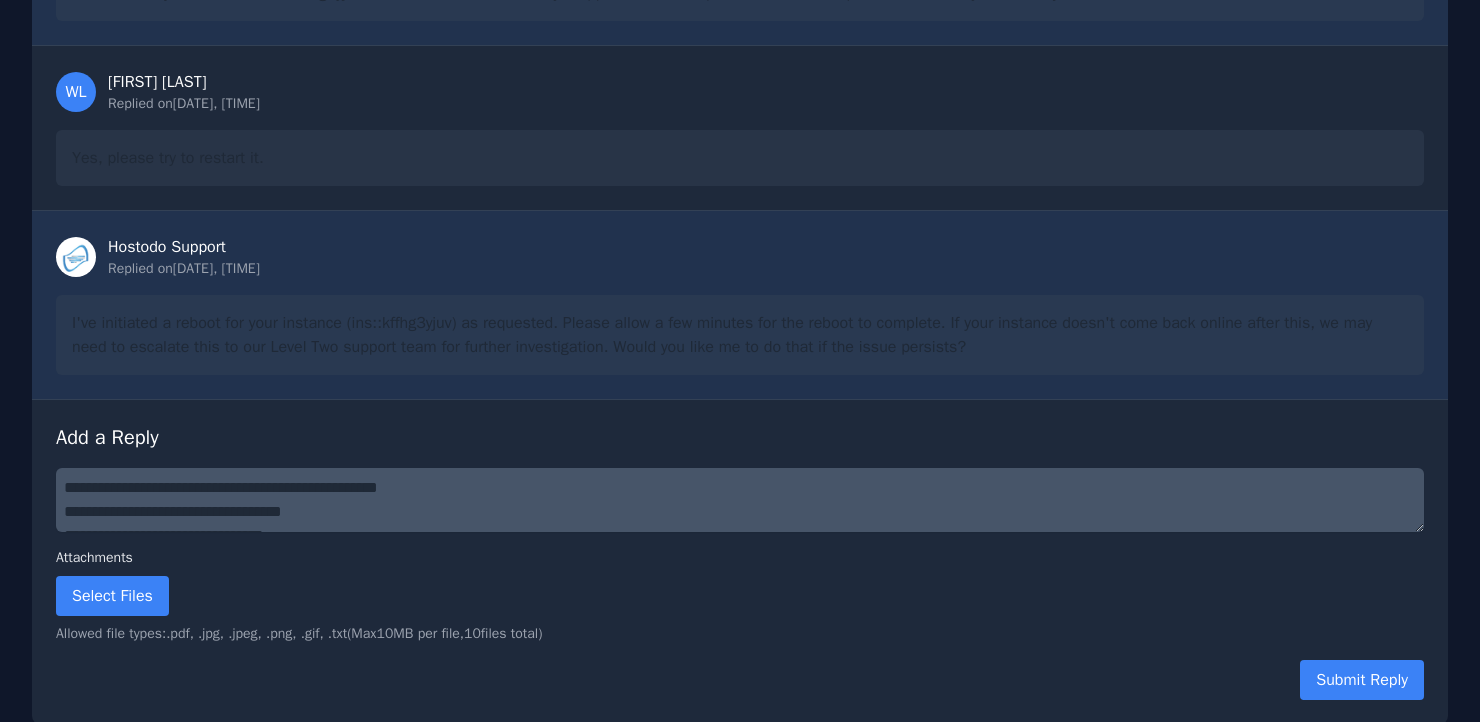 click on "Add a Reply" at bounding box center (740, 438) 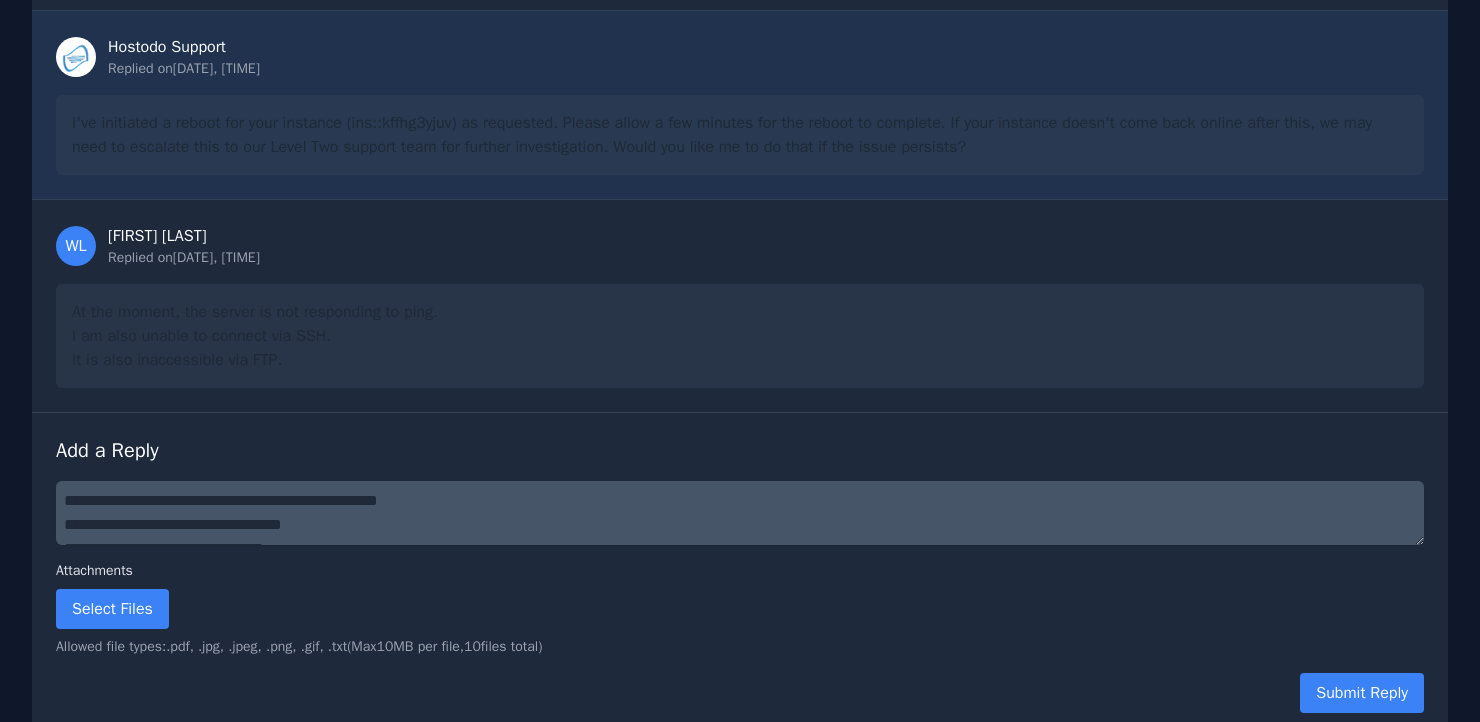 scroll, scrollTop: 718, scrollLeft: 0, axis: vertical 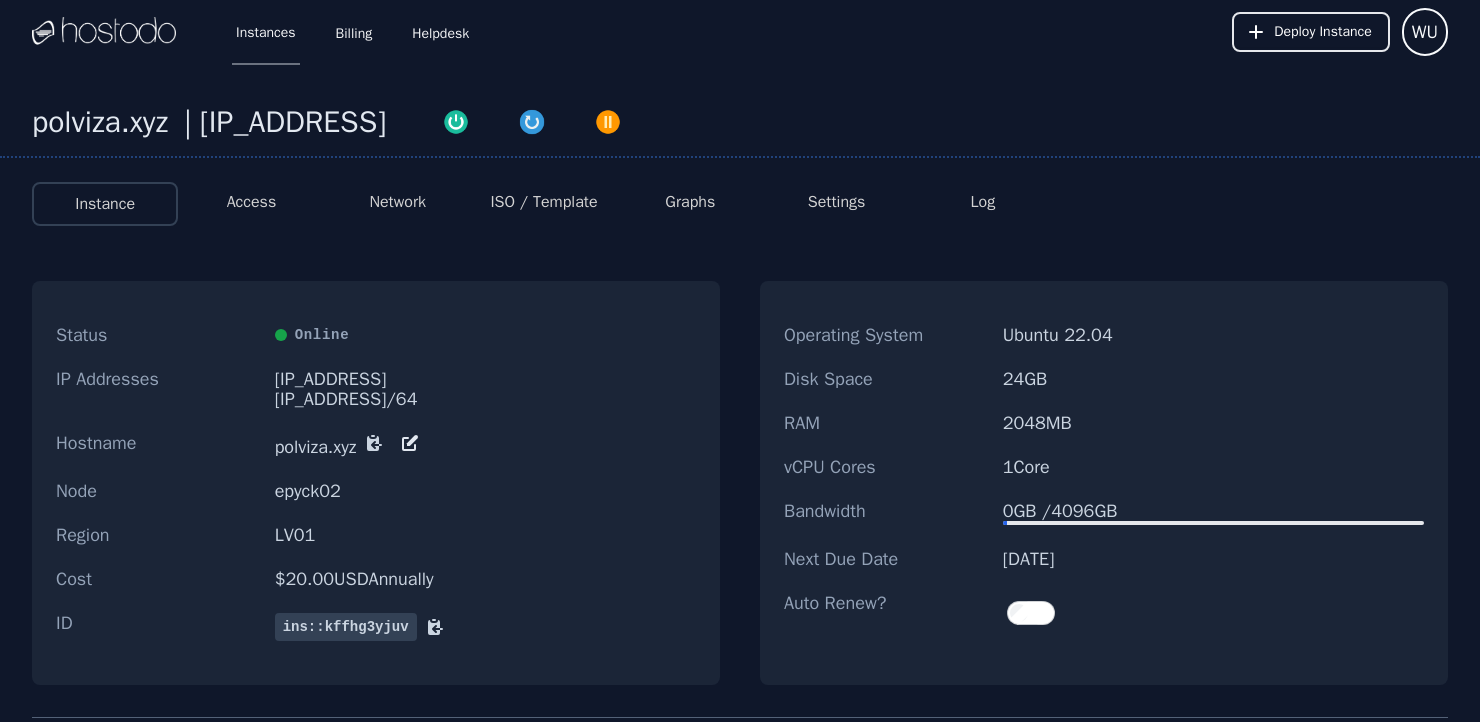 click on "Graphs" at bounding box center (690, 202) 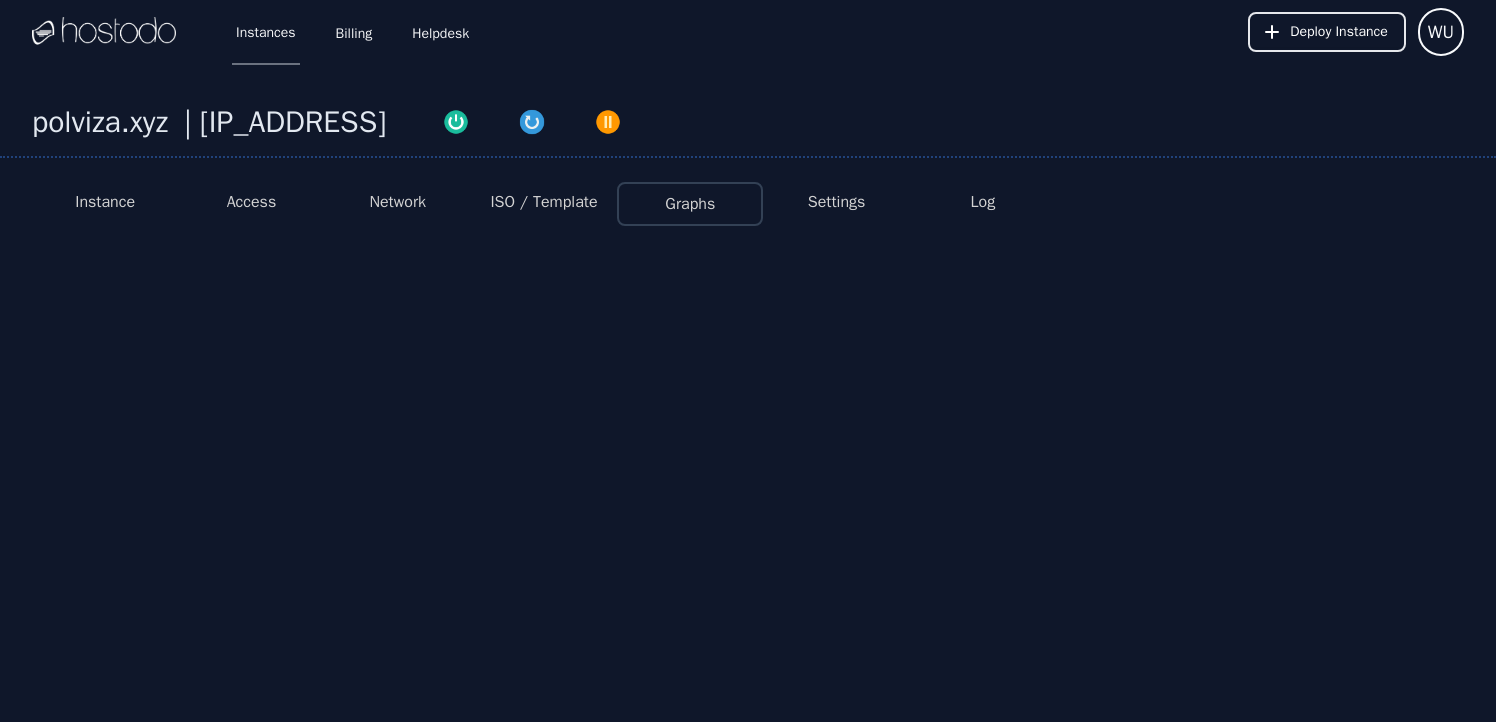 select on "***" 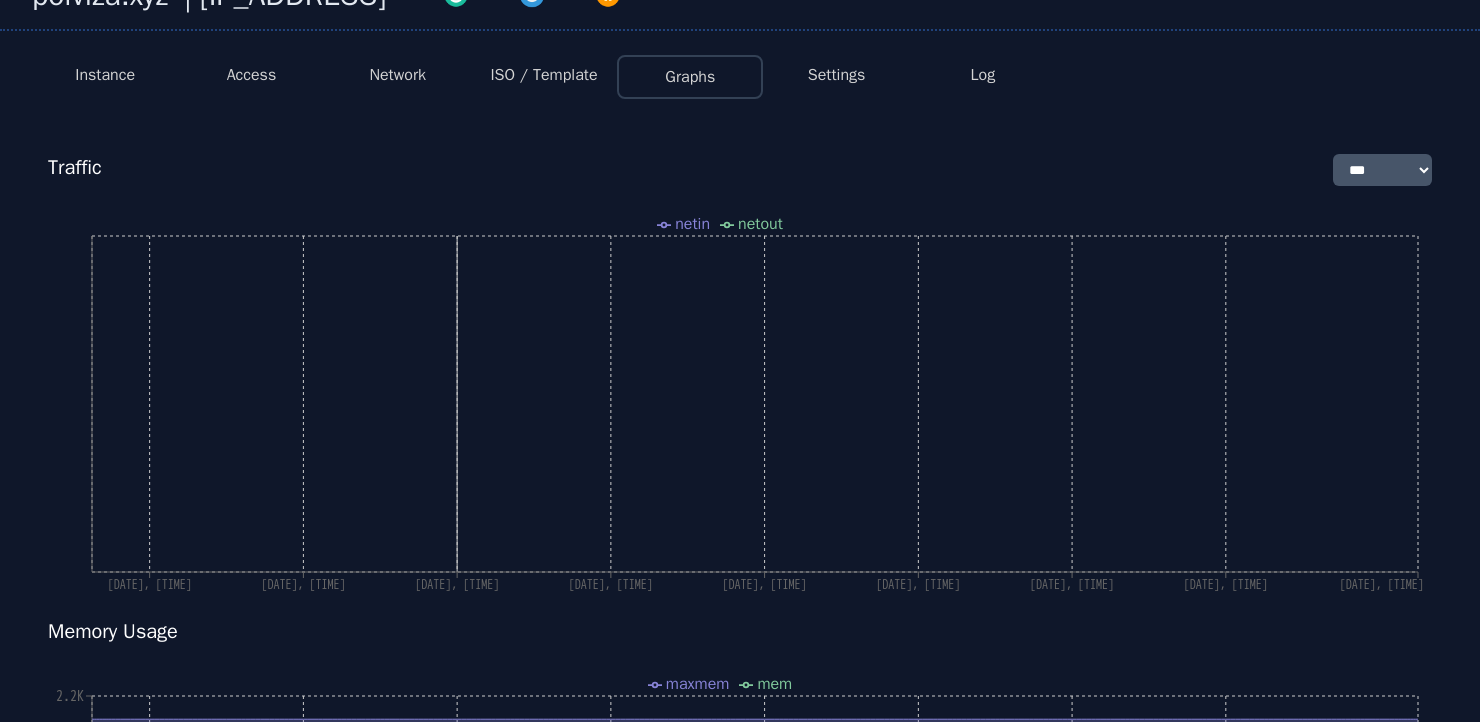 scroll, scrollTop: 0, scrollLeft: 0, axis: both 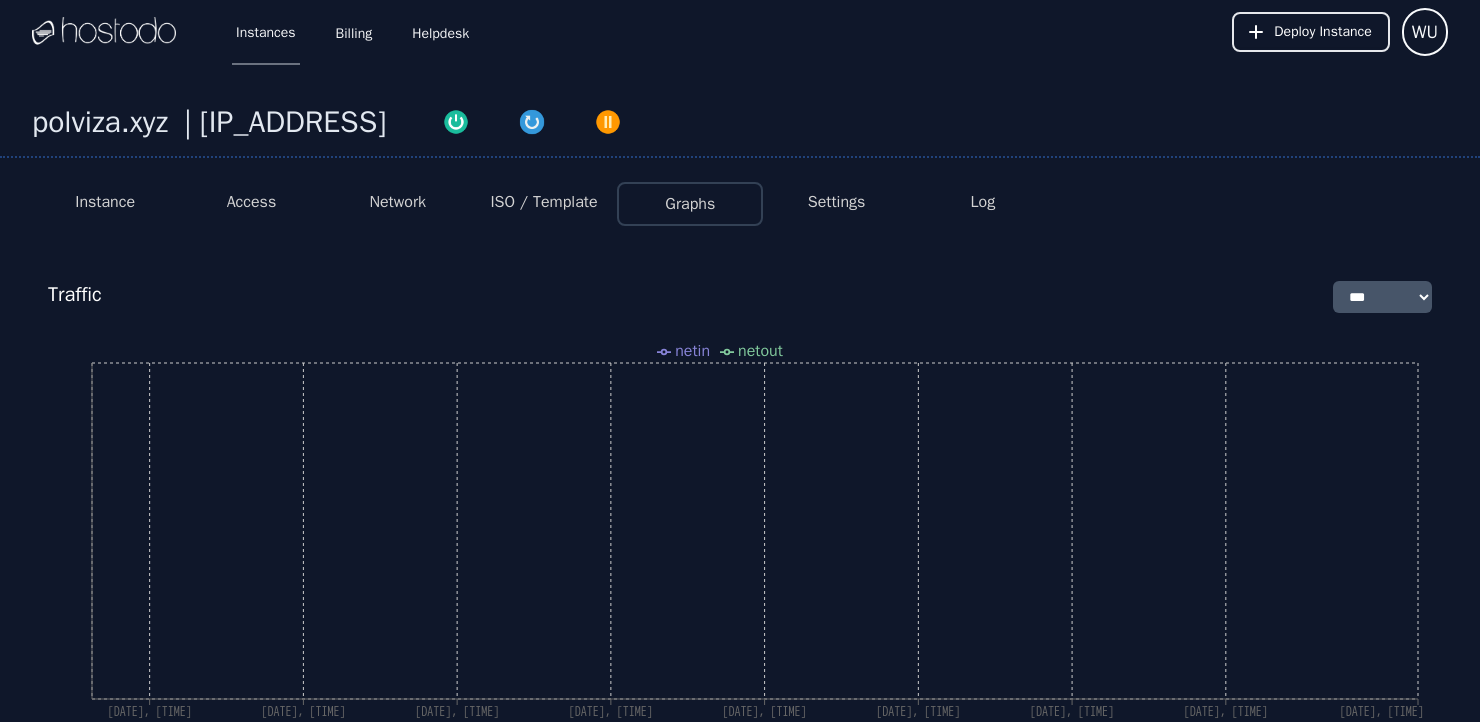 select on "***" 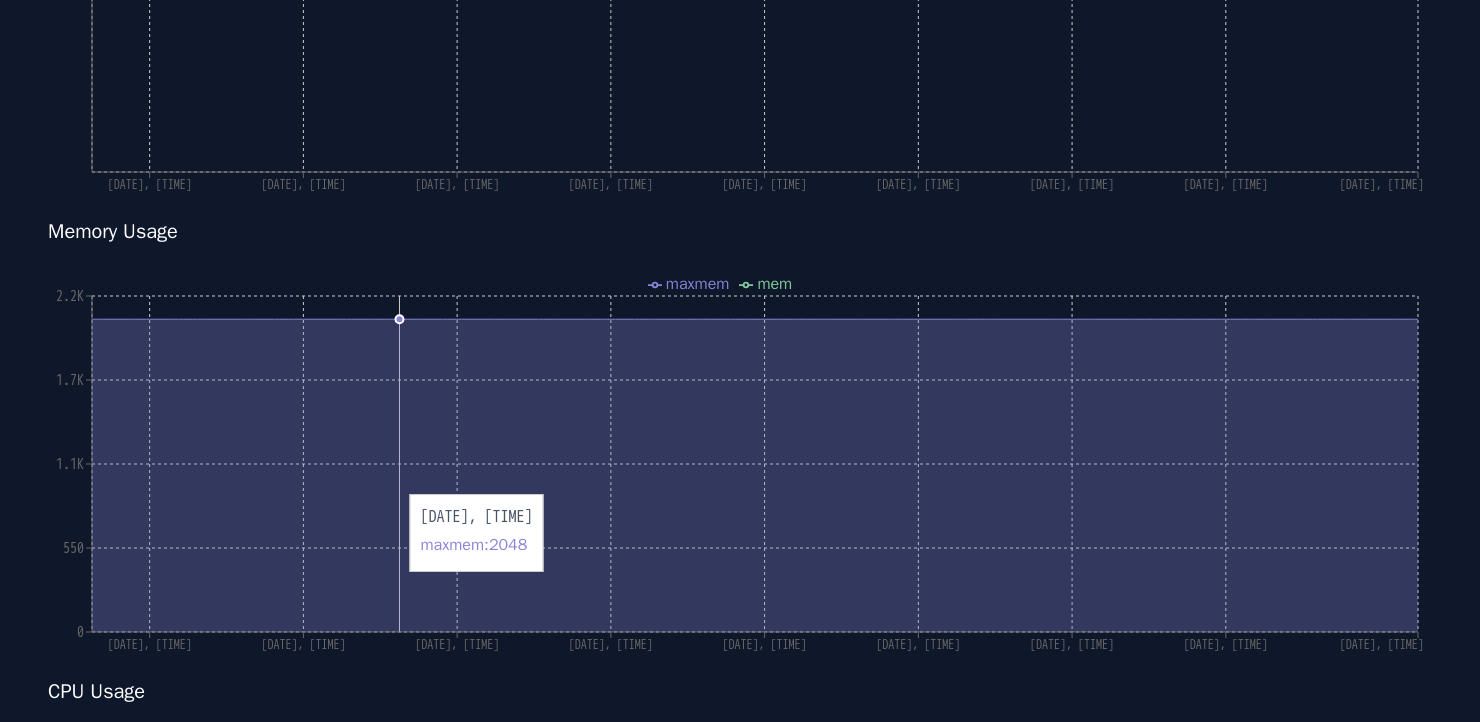 scroll, scrollTop: 0, scrollLeft: 0, axis: both 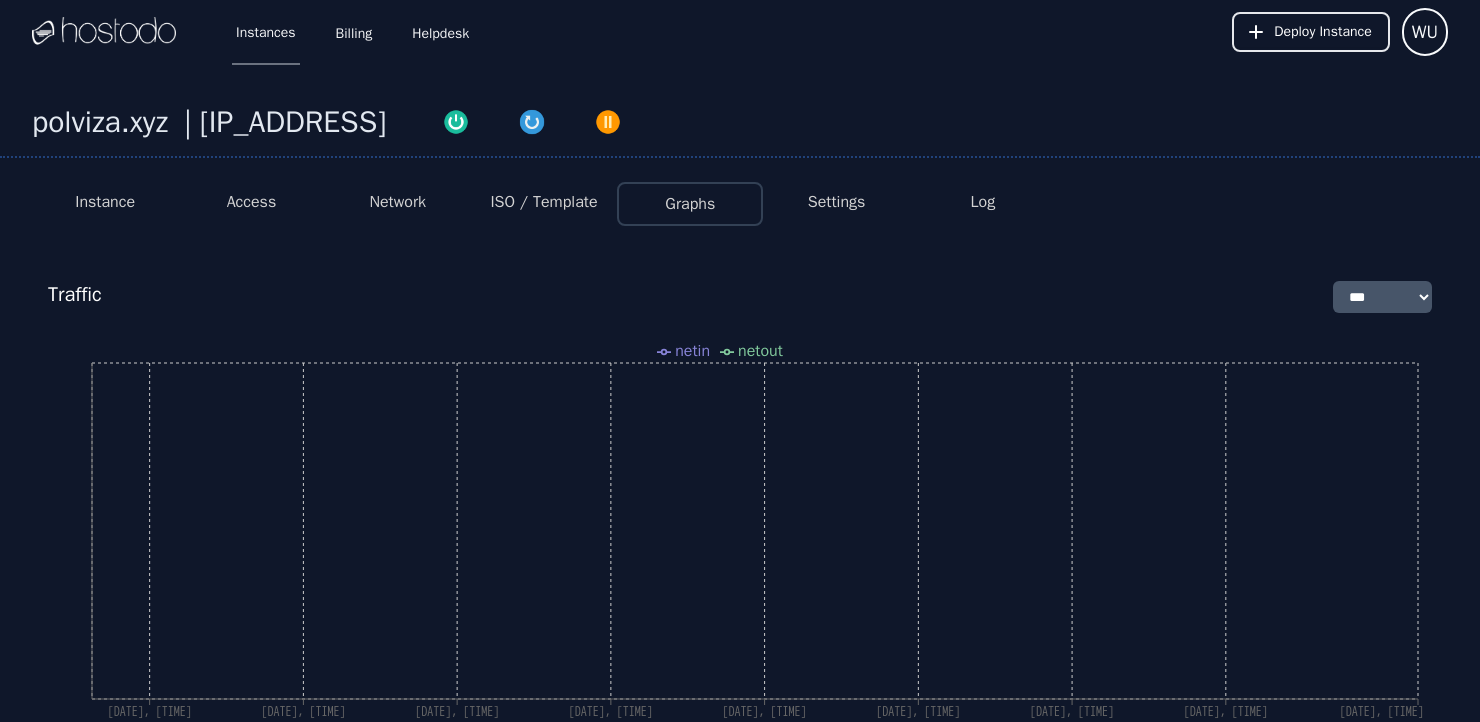 select on "***" 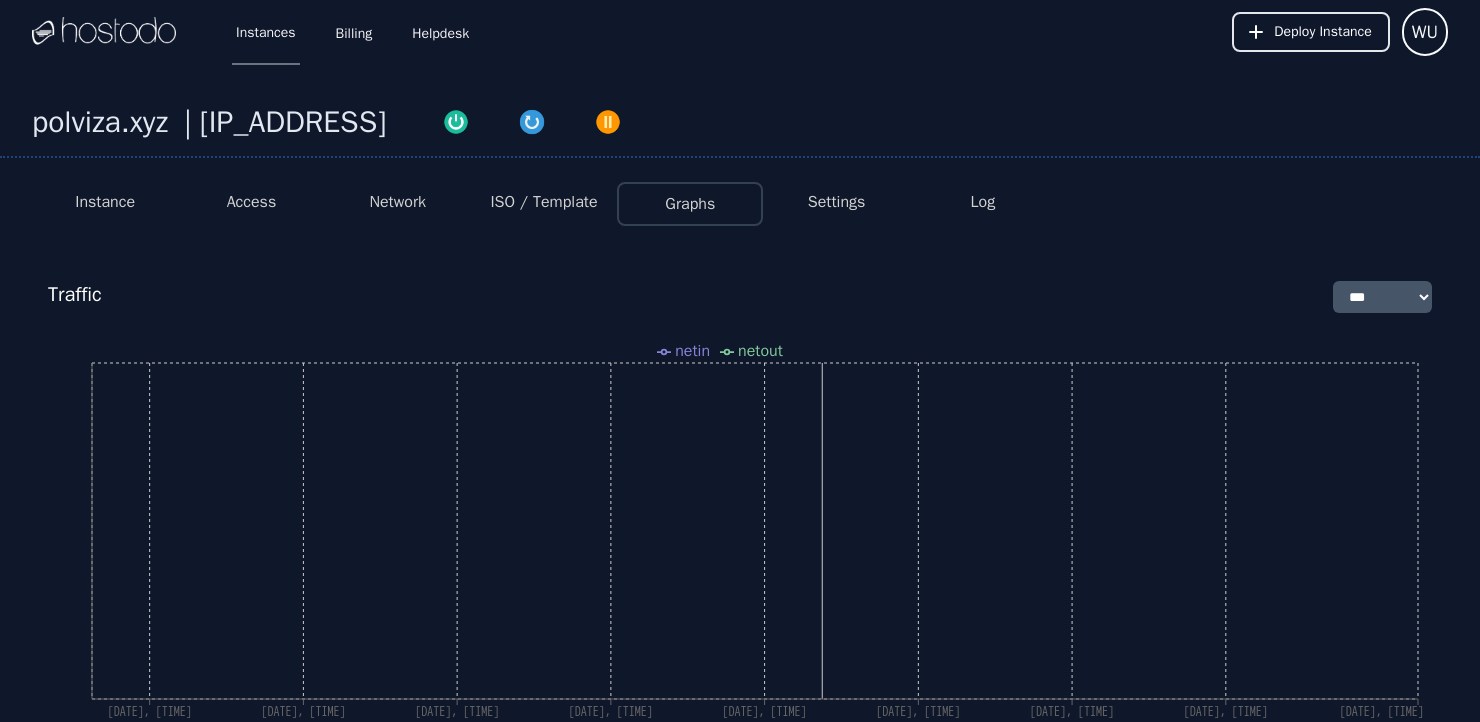 select on "***" 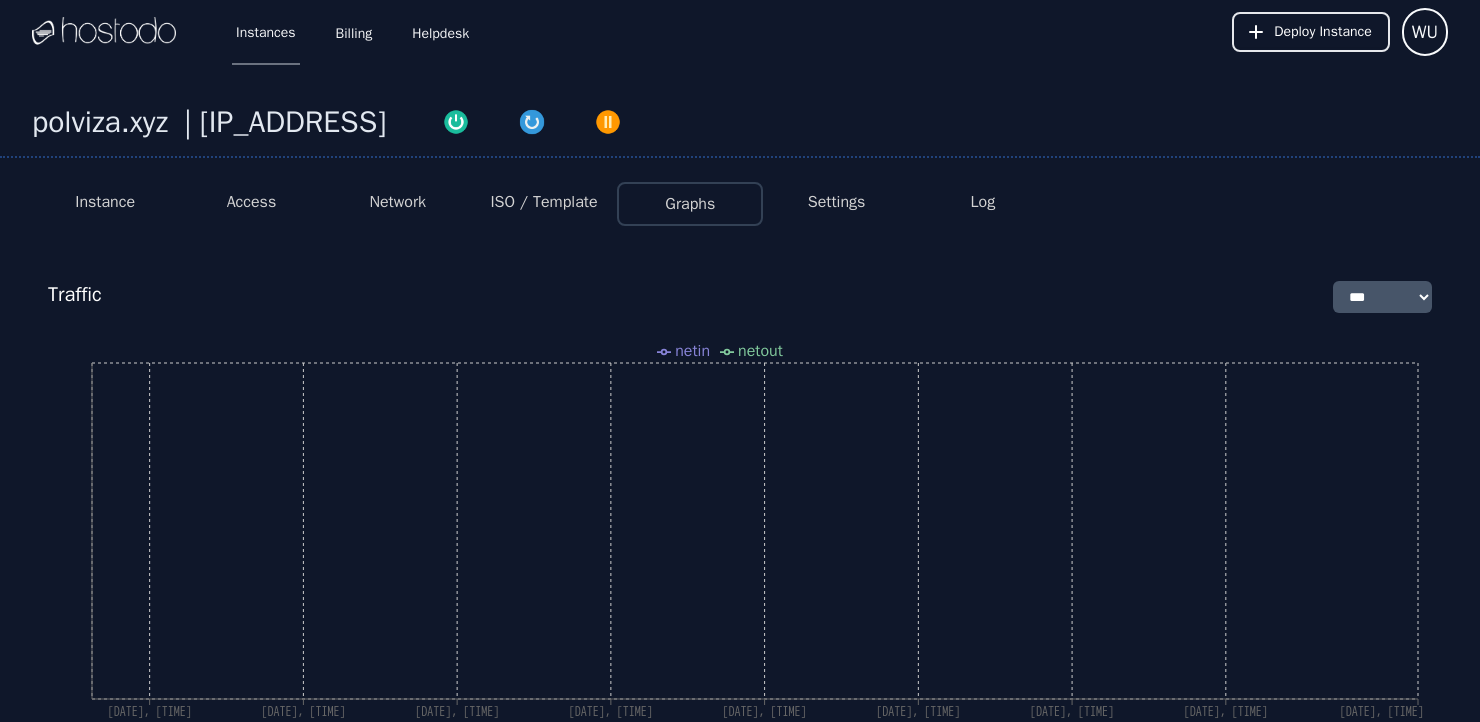 select on "***" 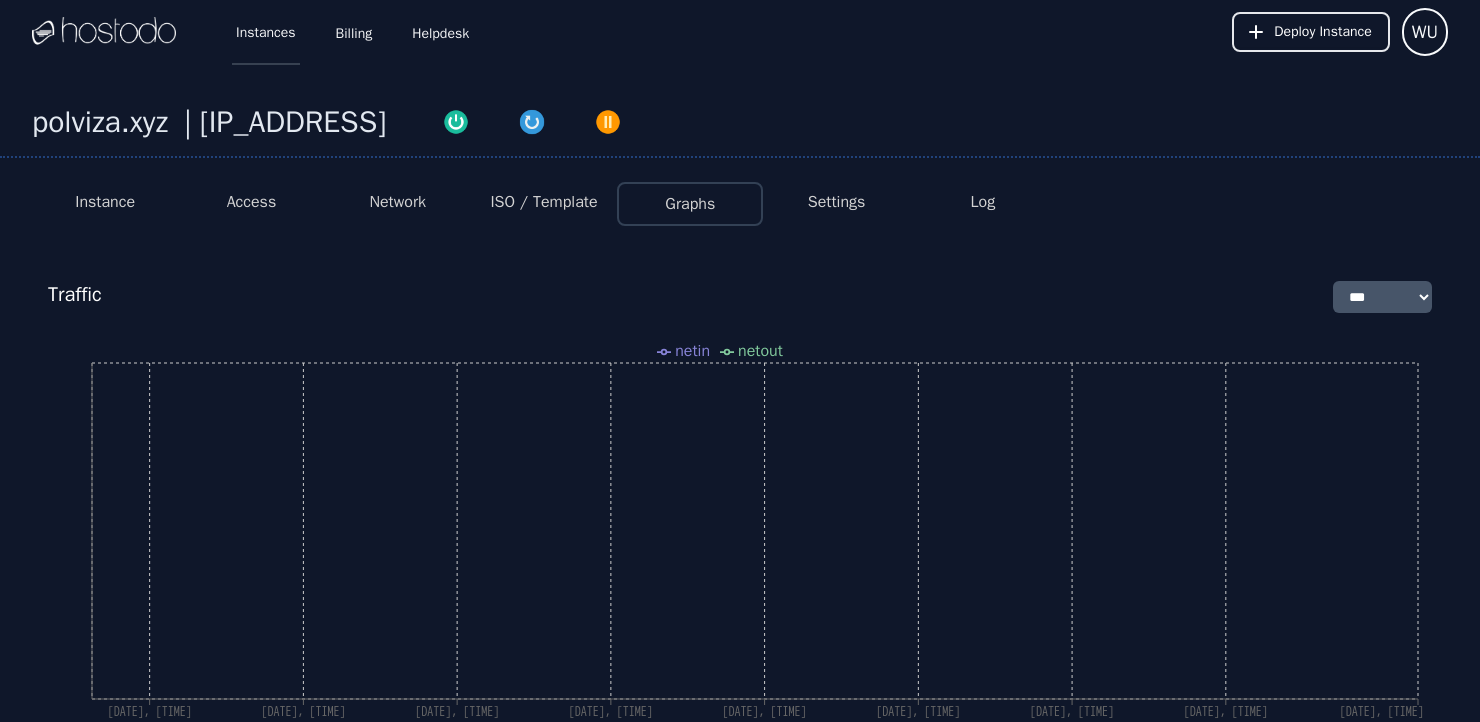 click on "Instances" at bounding box center [266, 32] 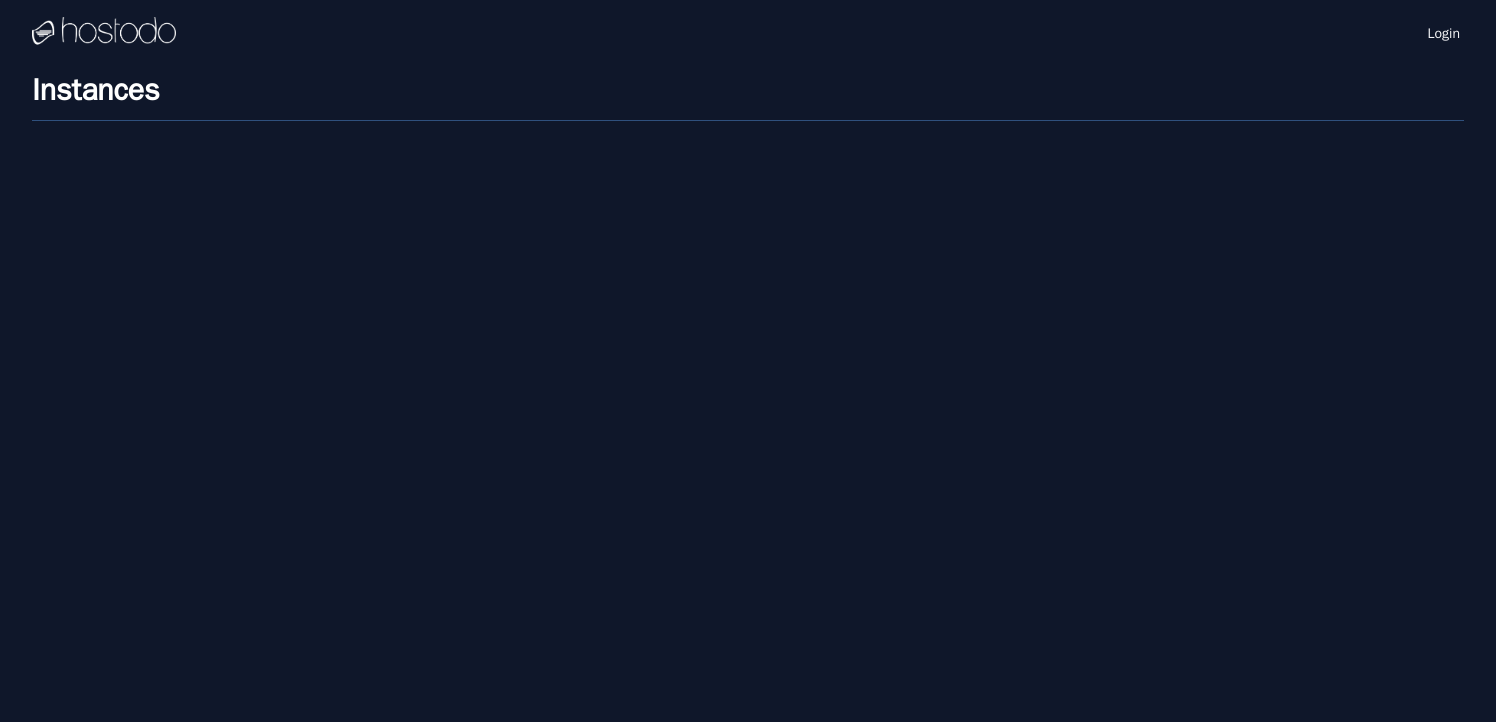 scroll, scrollTop: 0, scrollLeft: 0, axis: both 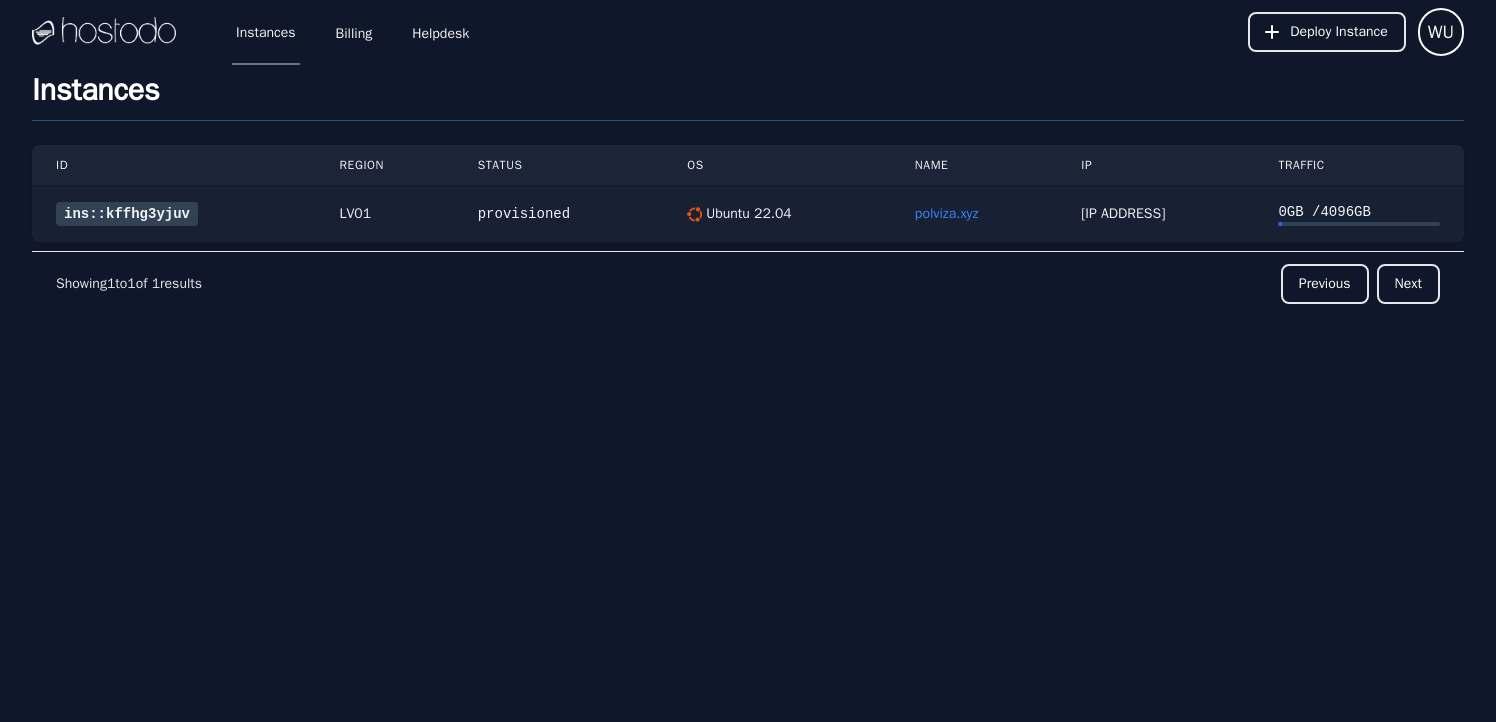 click on "ins::kffhg3yjuv" at bounding box center [127, 214] 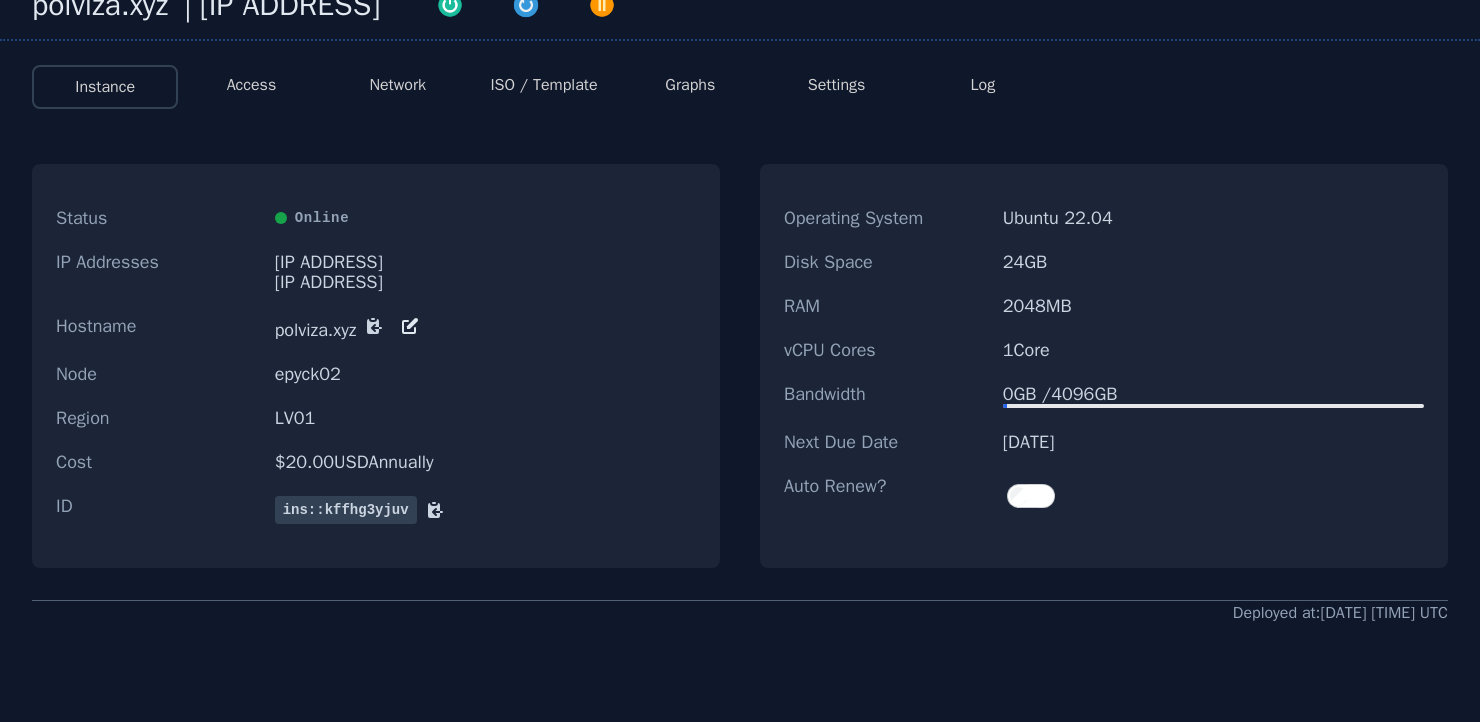 scroll, scrollTop: 0, scrollLeft: 0, axis: both 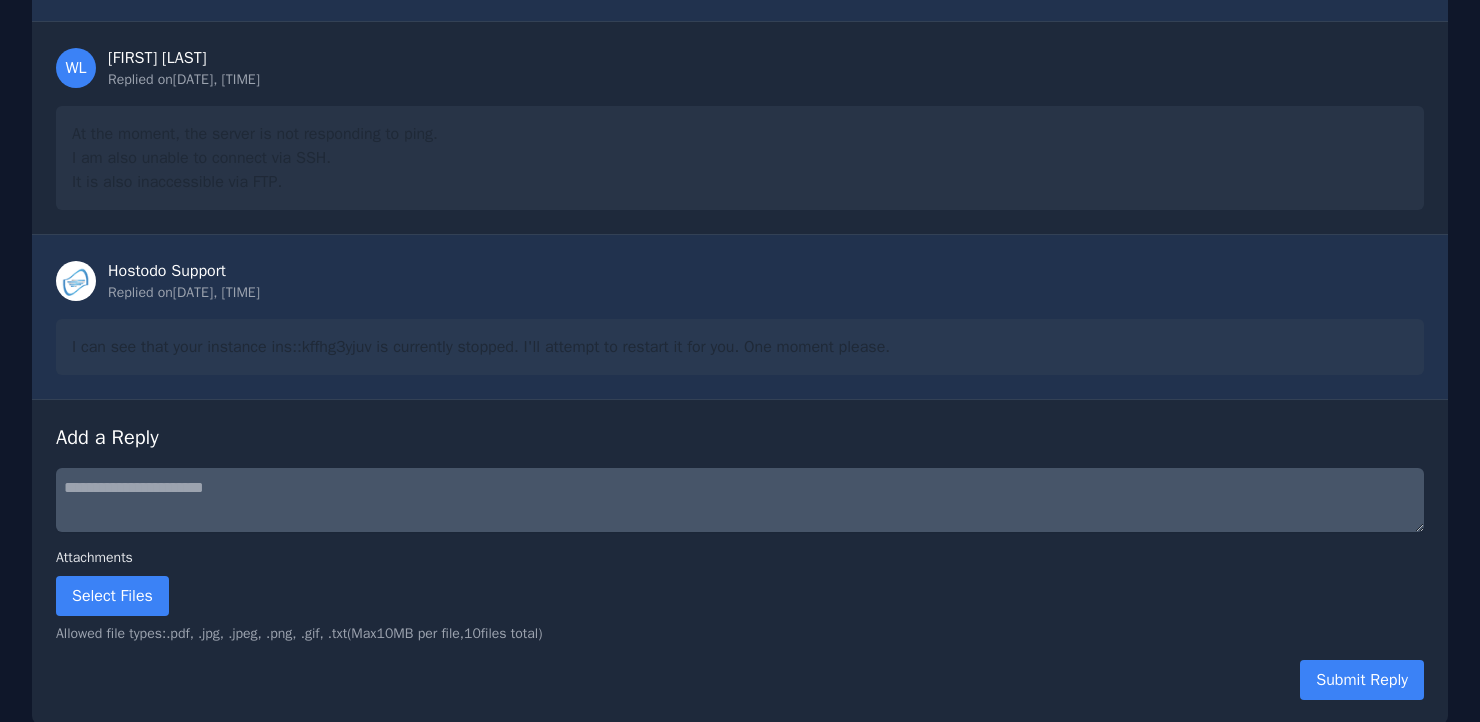 click on "I can see that your instance ins::kffhg3yjuv is currently stopped. I'll attempt to restart it for you. One moment please." at bounding box center [740, 347] 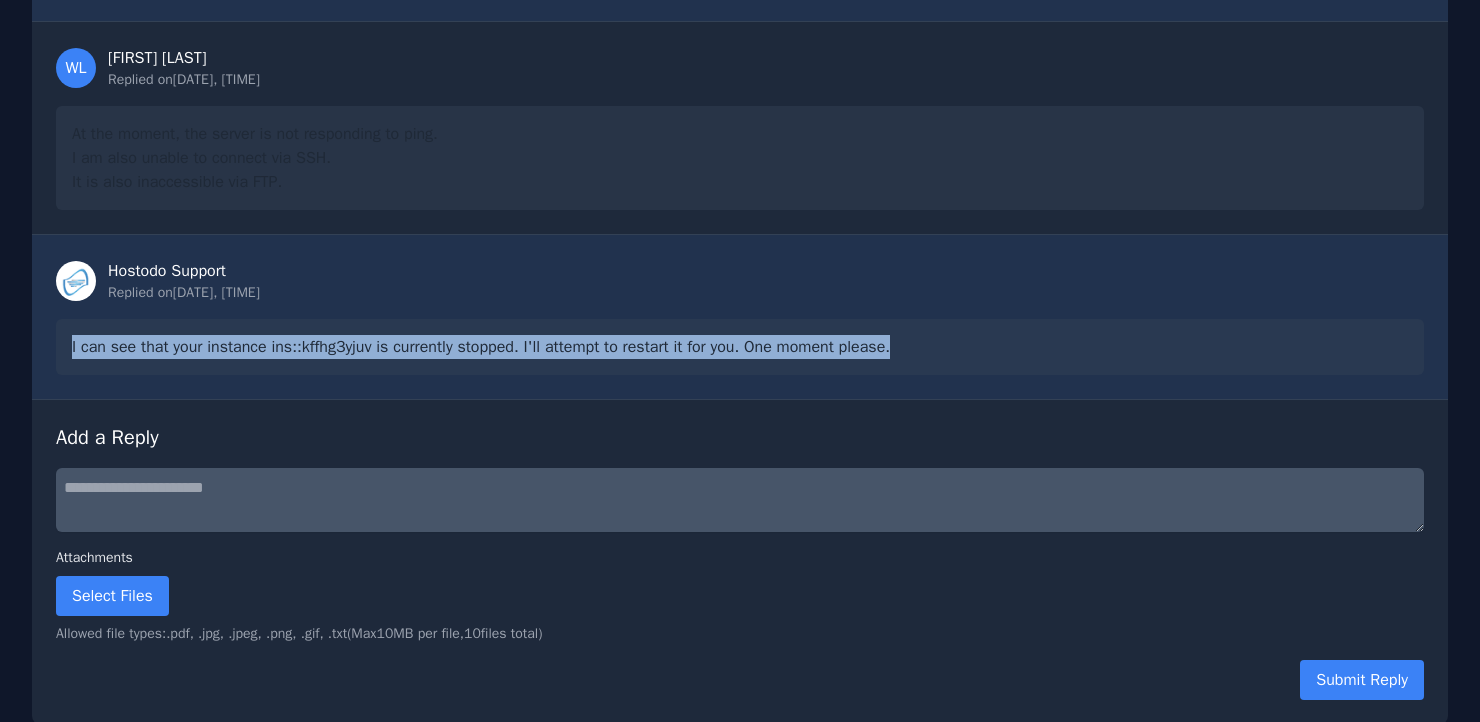 drag, startPoint x: 910, startPoint y: 346, endPoint x: 125, endPoint y: 348, distance: 785.00256 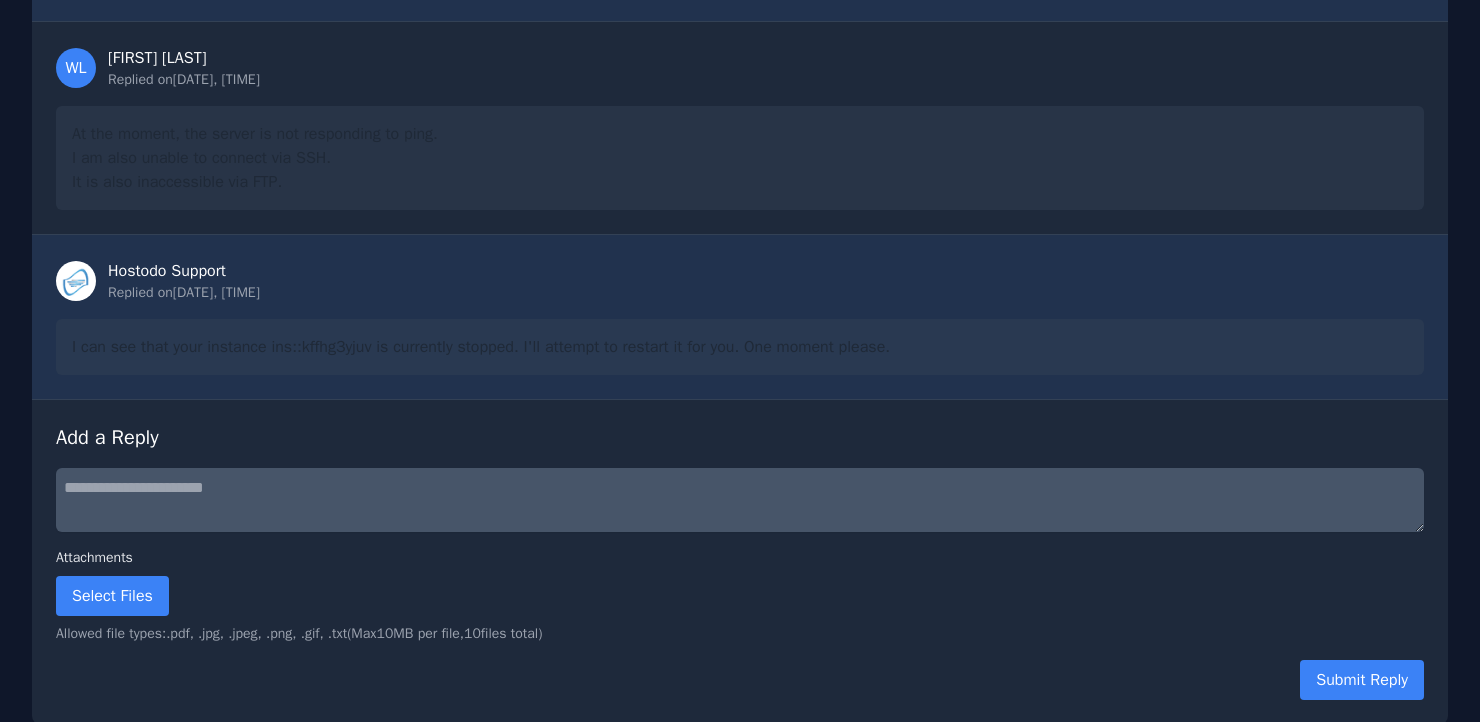 click at bounding box center [740, 500] 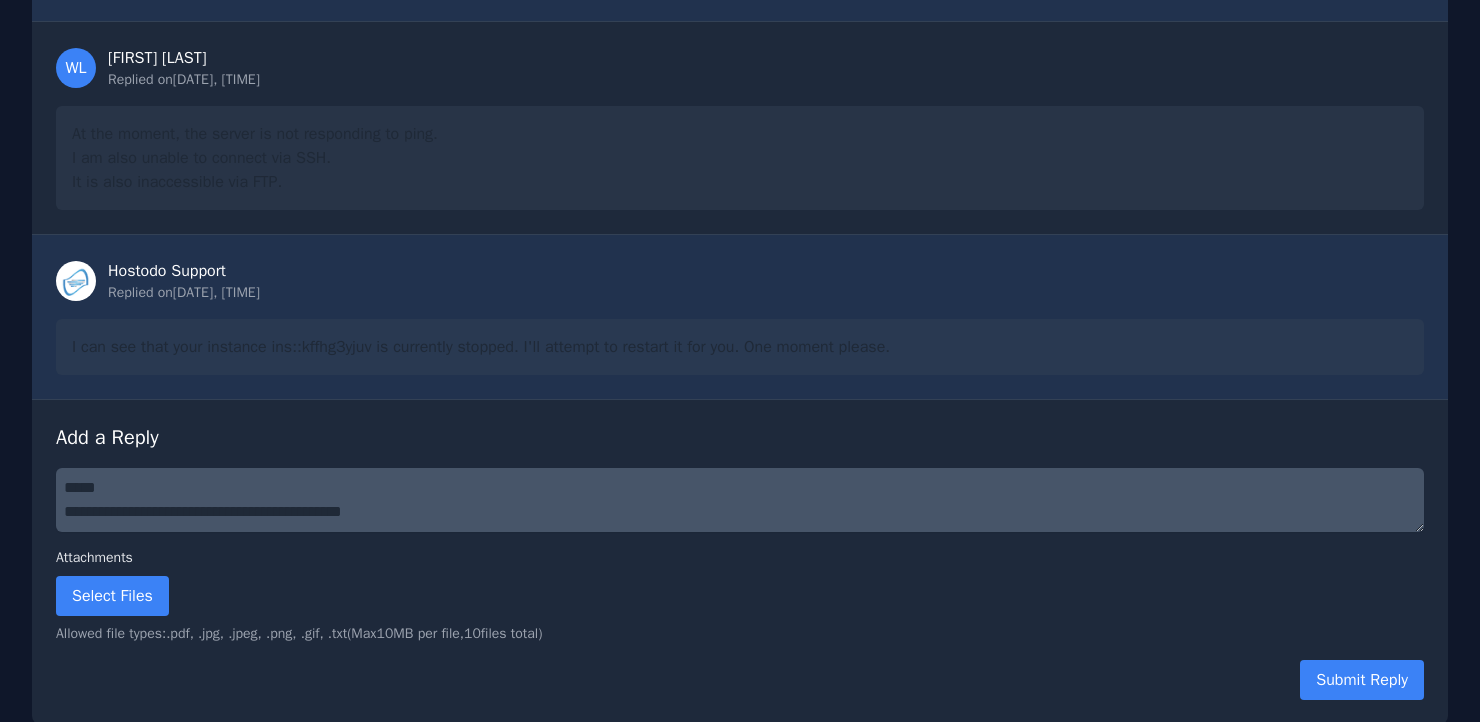 scroll, scrollTop: 13, scrollLeft: 0, axis: vertical 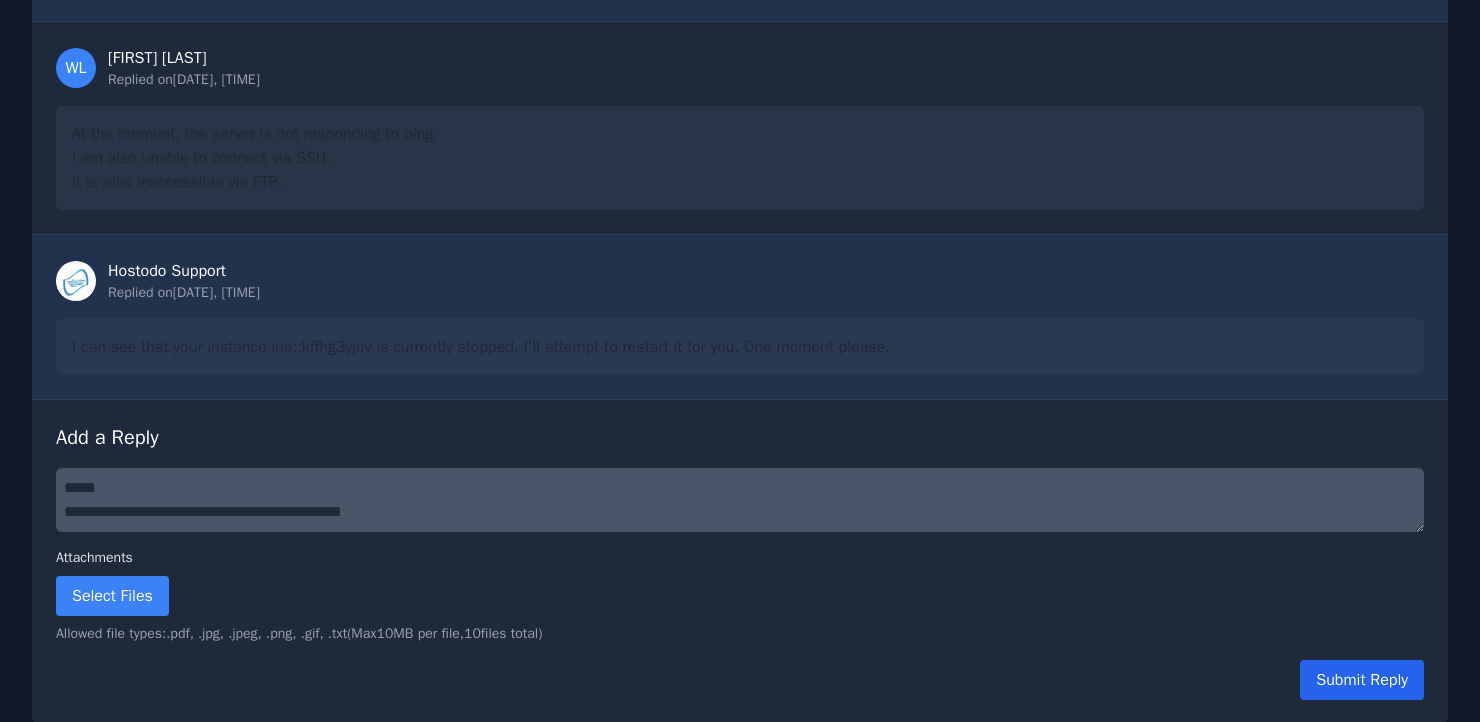 type on "**********" 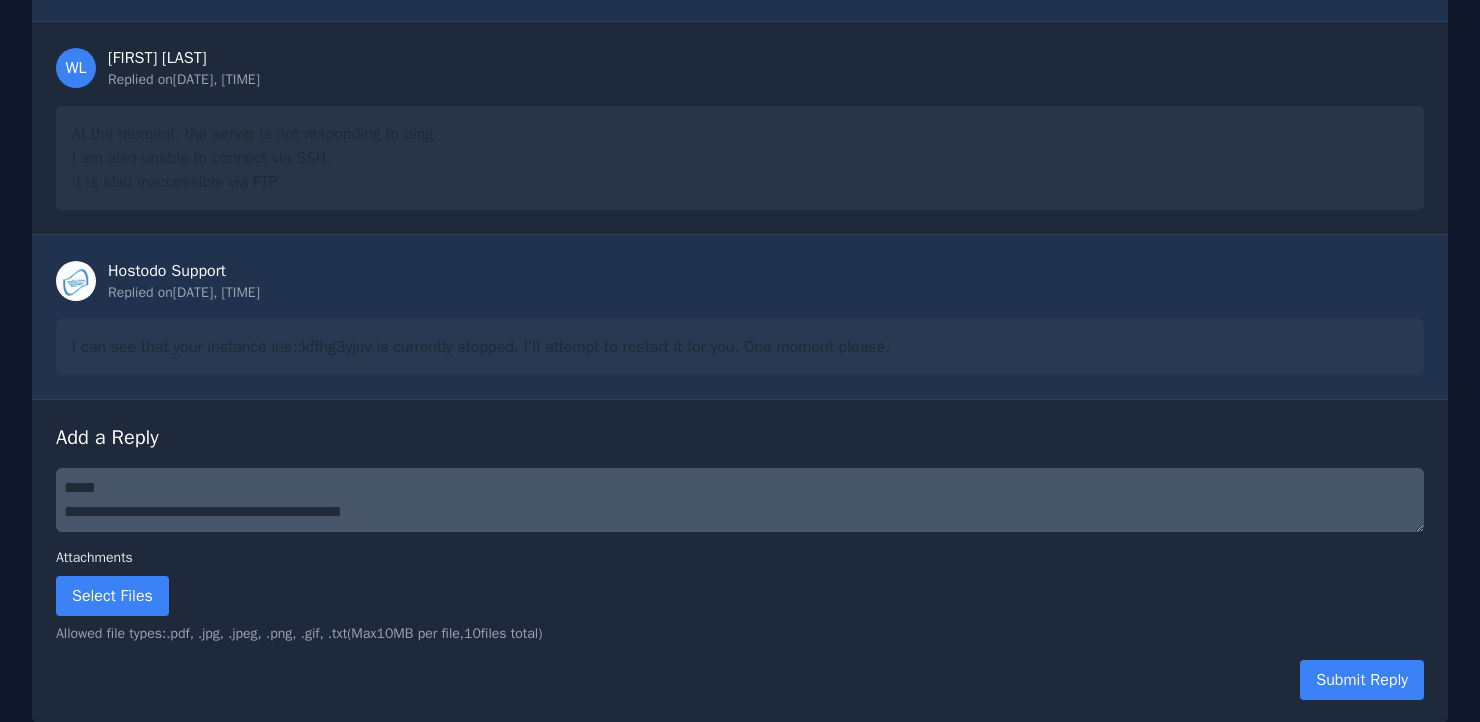 scroll, scrollTop: 0, scrollLeft: 0, axis: both 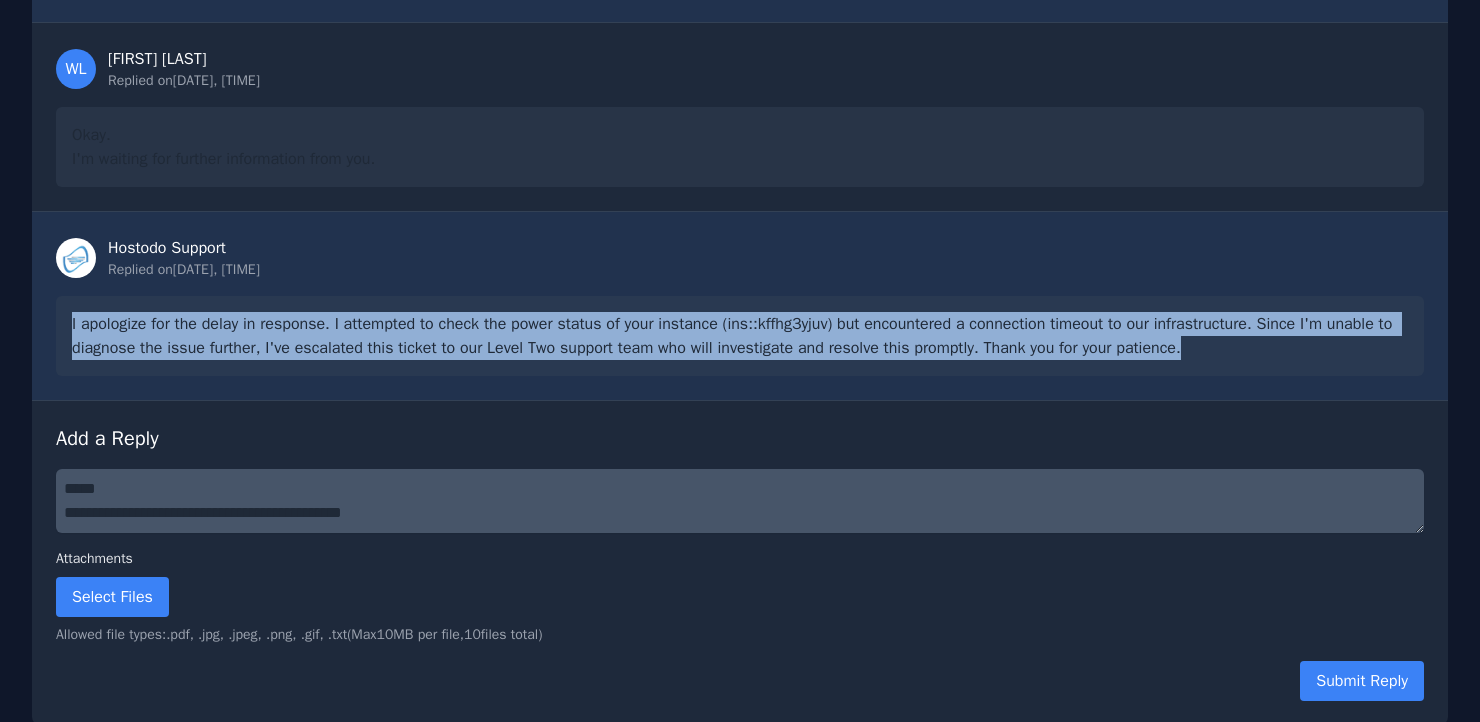 drag, startPoint x: 1226, startPoint y: 348, endPoint x: 67, endPoint y: 327, distance: 1159.1902 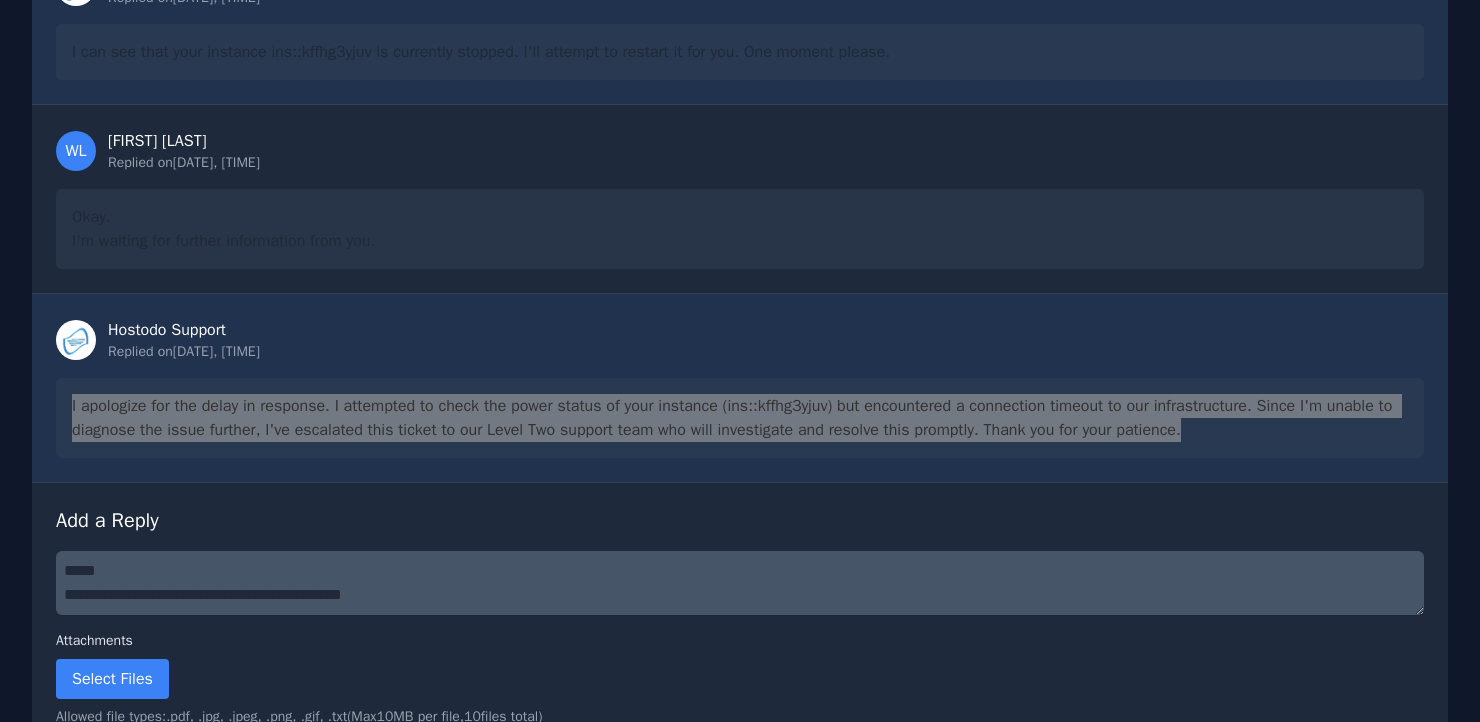 scroll, scrollTop: 1342, scrollLeft: 0, axis: vertical 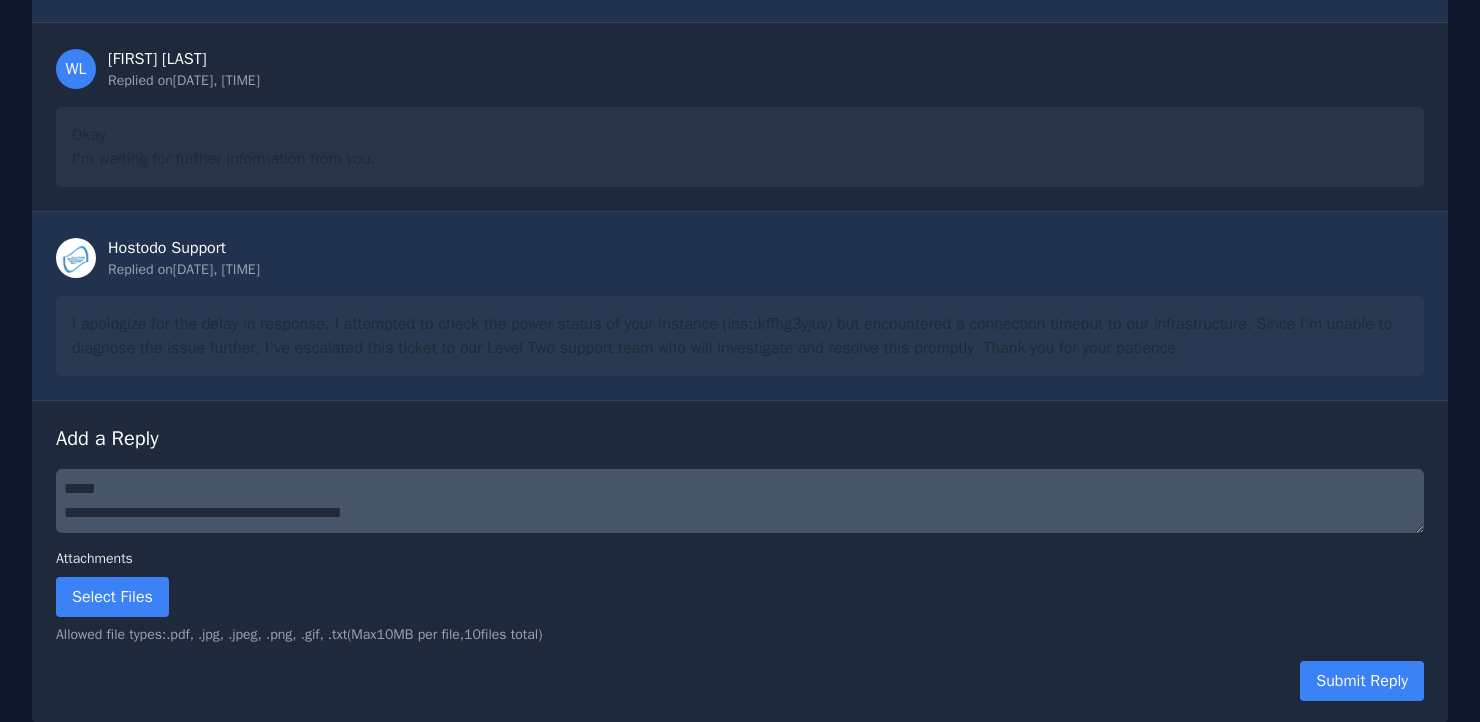 click on "Select Files" at bounding box center [740, 597] 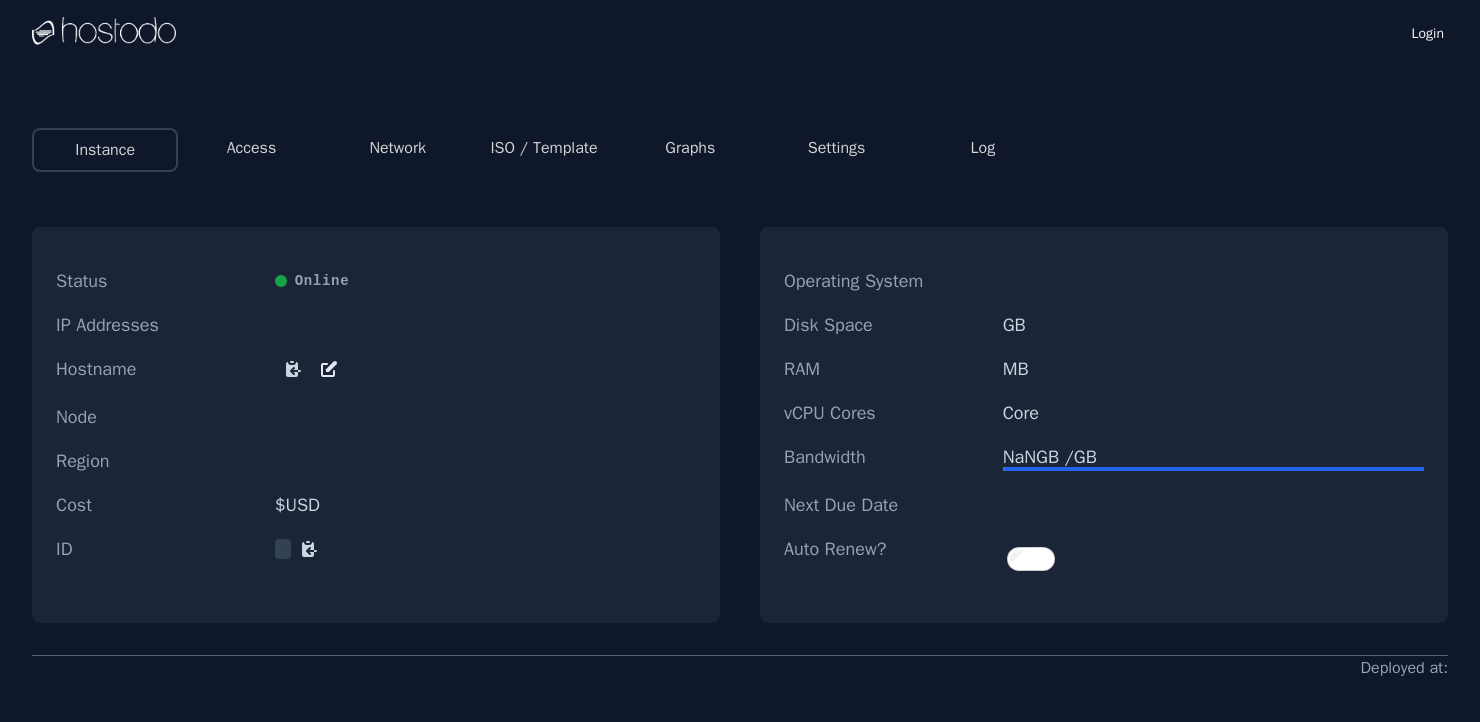 scroll, scrollTop: 0, scrollLeft: 0, axis: both 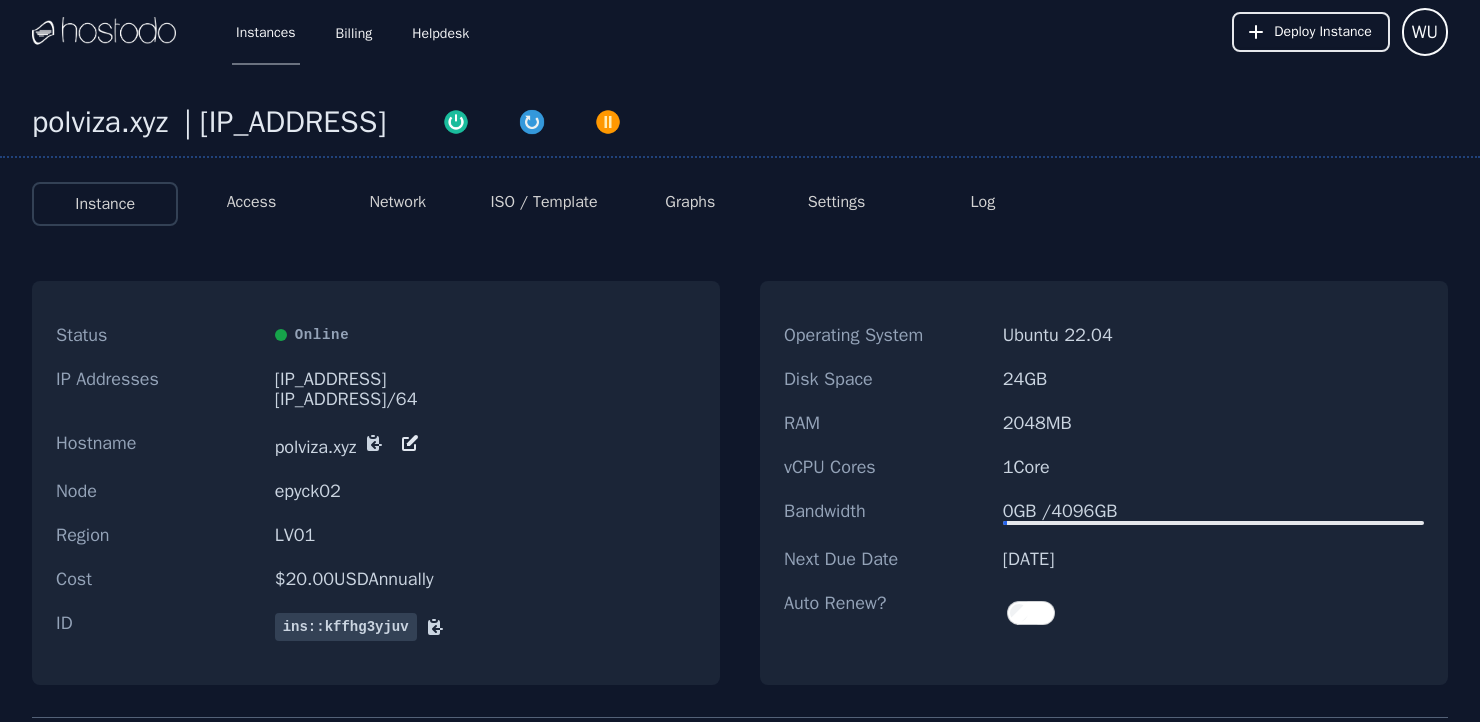 click on "Graphs" at bounding box center [690, 202] 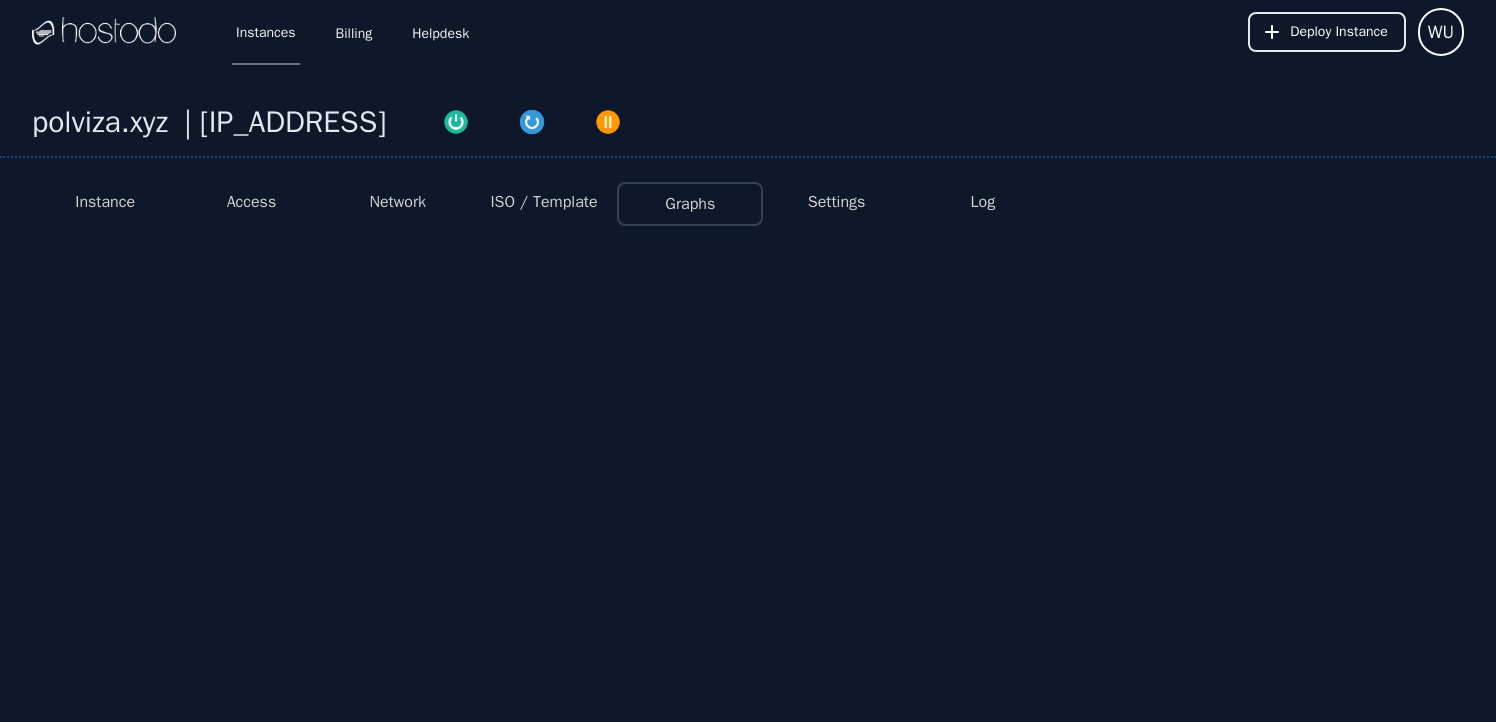 select on "***" 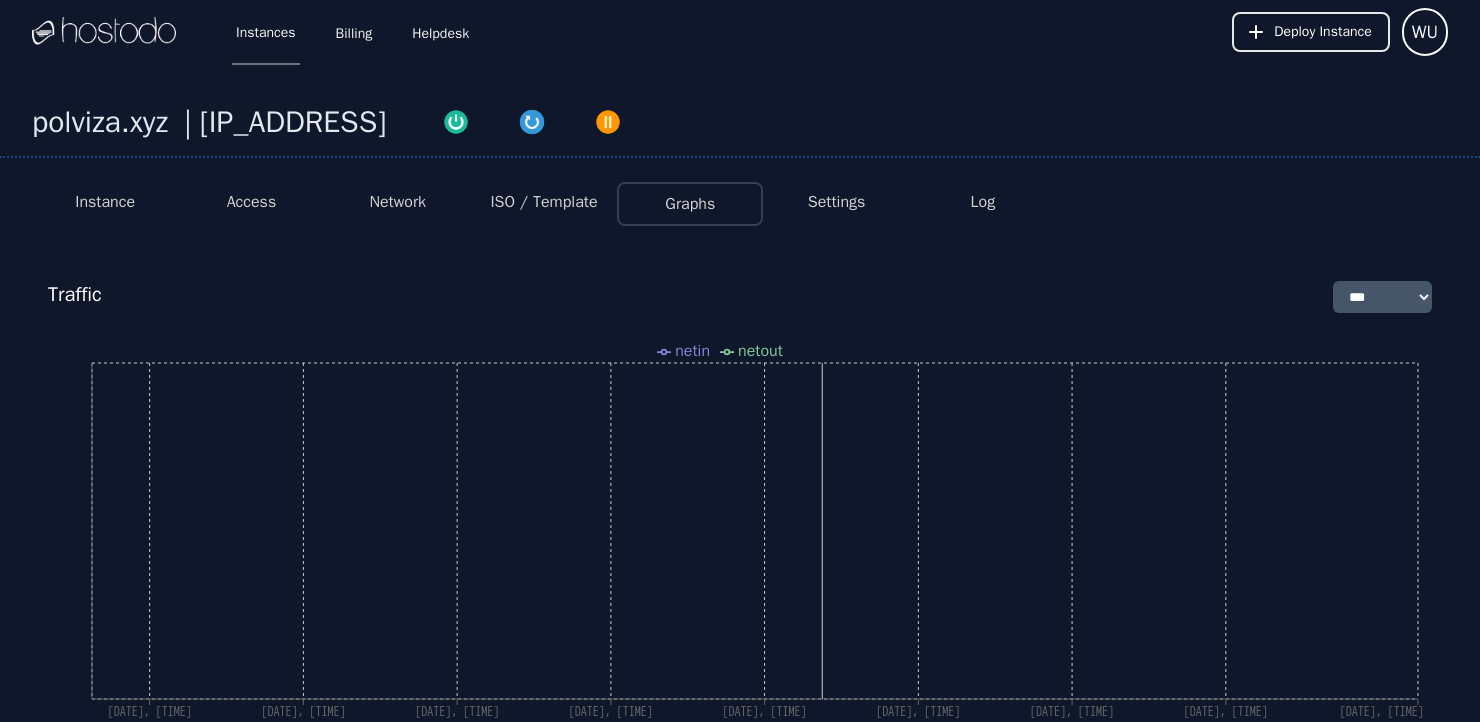 select on "***" 